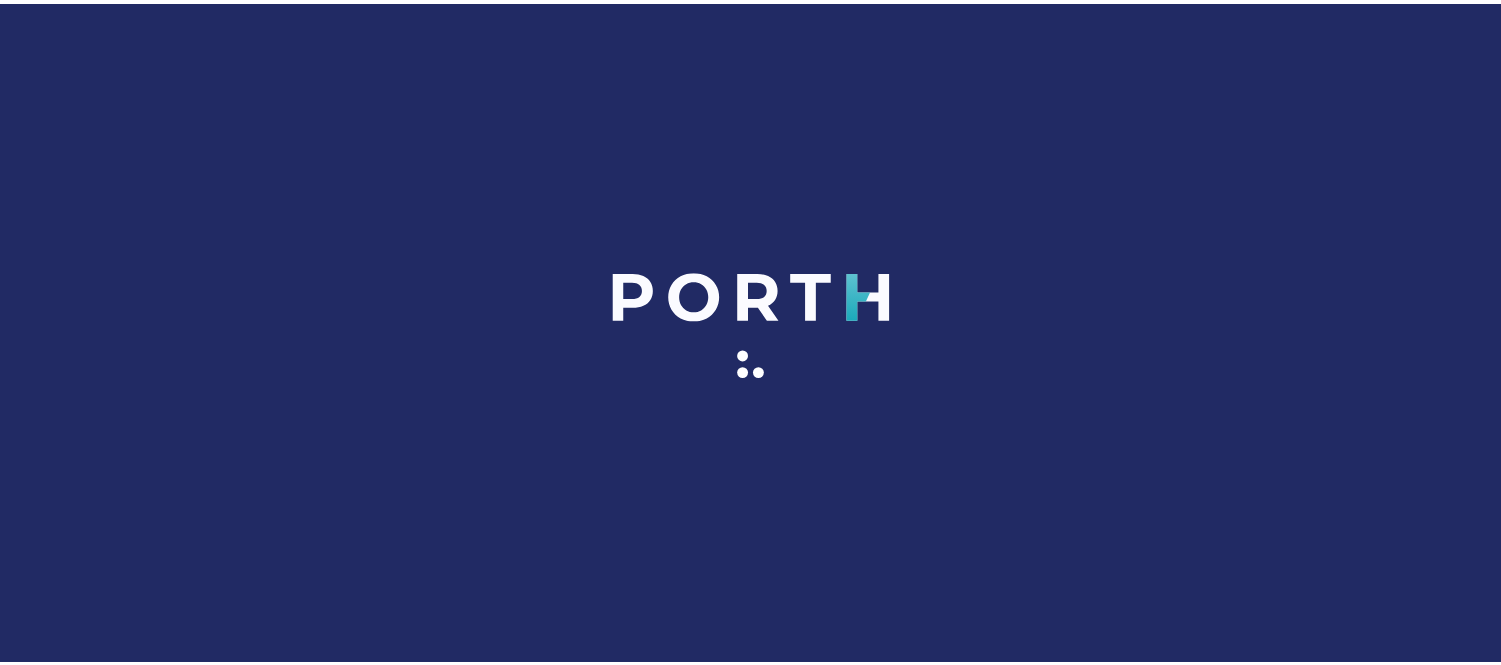 scroll, scrollTop: 0, scrollLeft: 0, axis: both 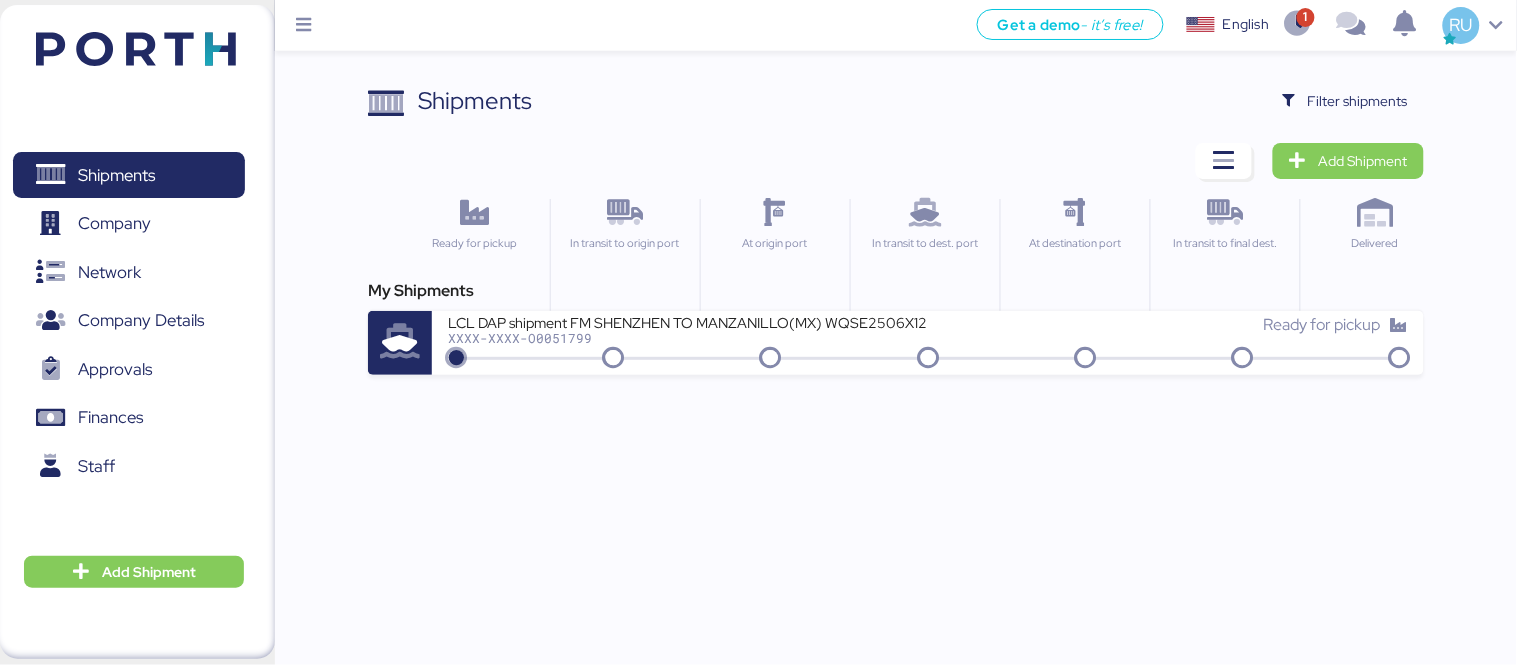 click on "Shipments   Clear Filters   Filter shipments     Add Shipment Ready for pickup In transit to origin port At origin port In transit to dest. port At destination port In transit to final dest. Delivered My Shipments LCL DAP shipment FM SHENZHEN TO MANZANILLO(MX) WQSE2506X12 XXXX-XXXX-O0051799 Ready for pickup" at bounding box center [896, 229] 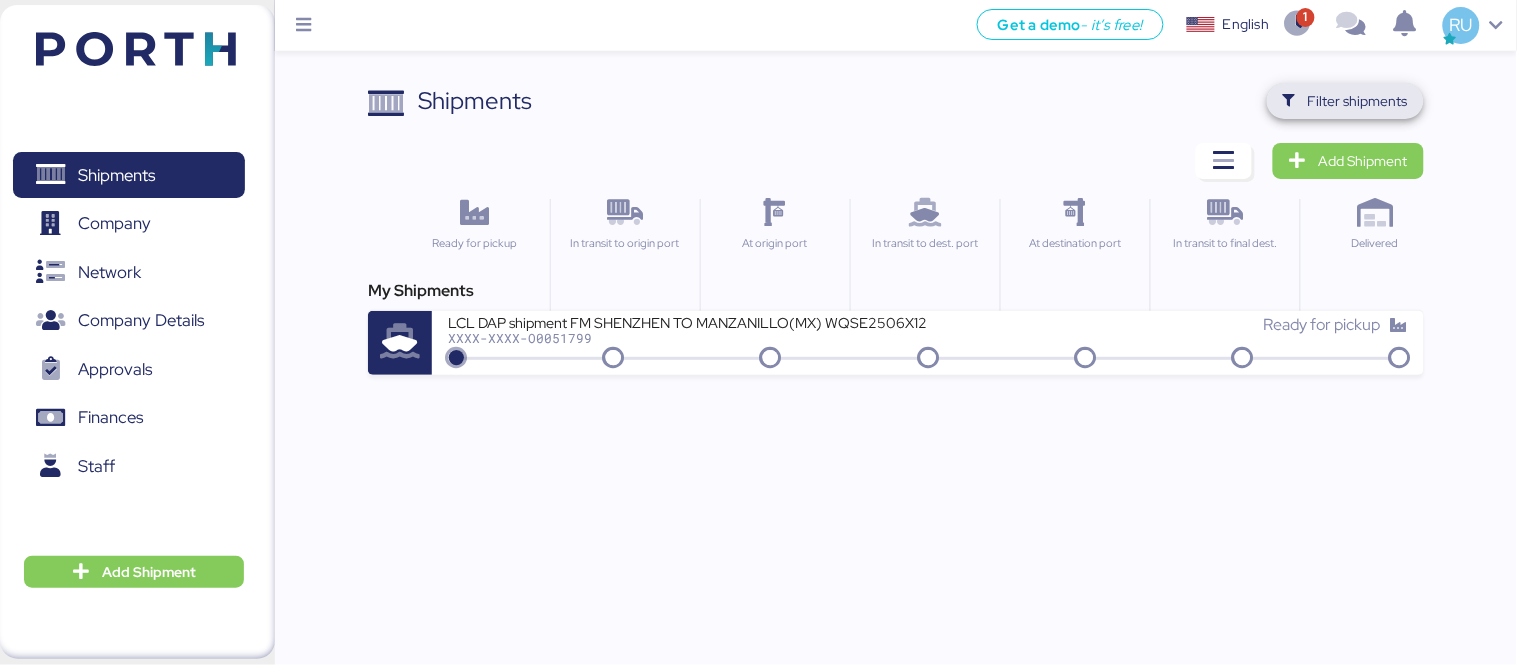 click on "Filter shipments" at bounding box center [1345, 101] 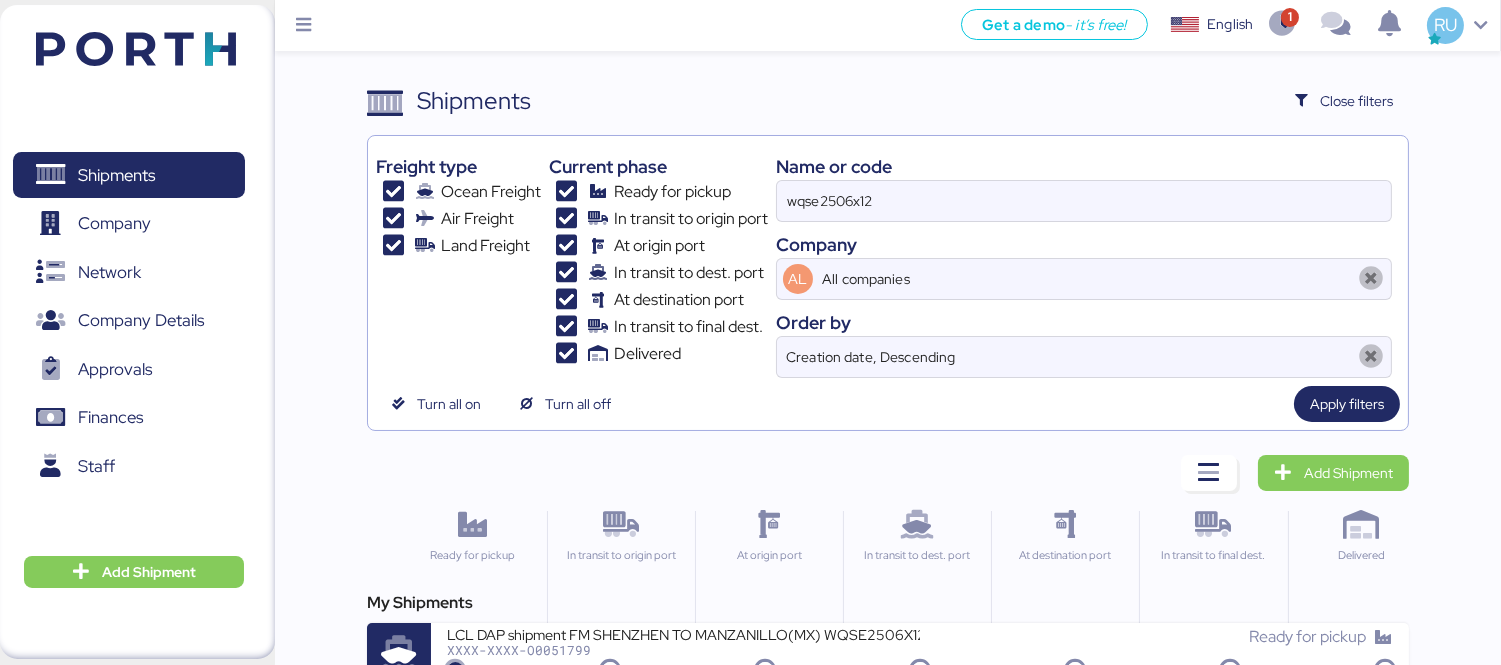 click on "Name or code" at bounding box center (1084, 166) 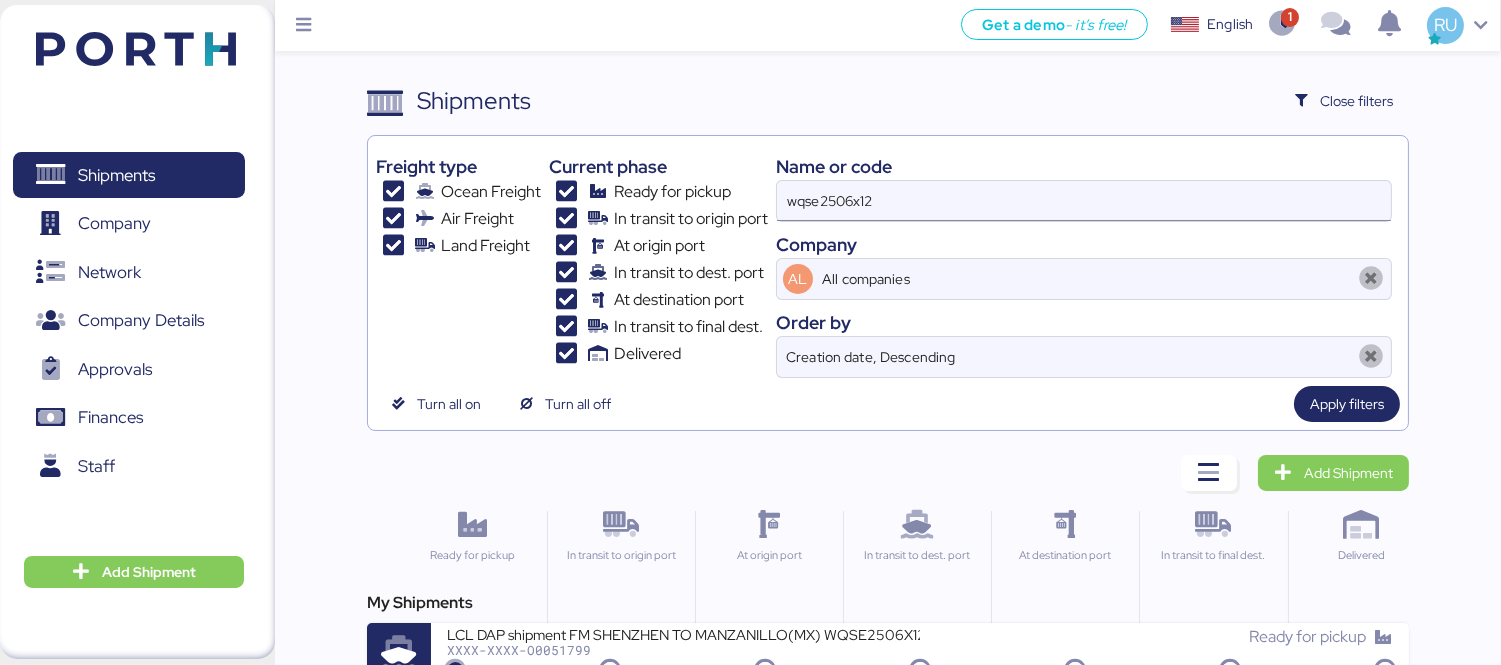 click on "wqse2506x12" at bounding box center (1084, 201) 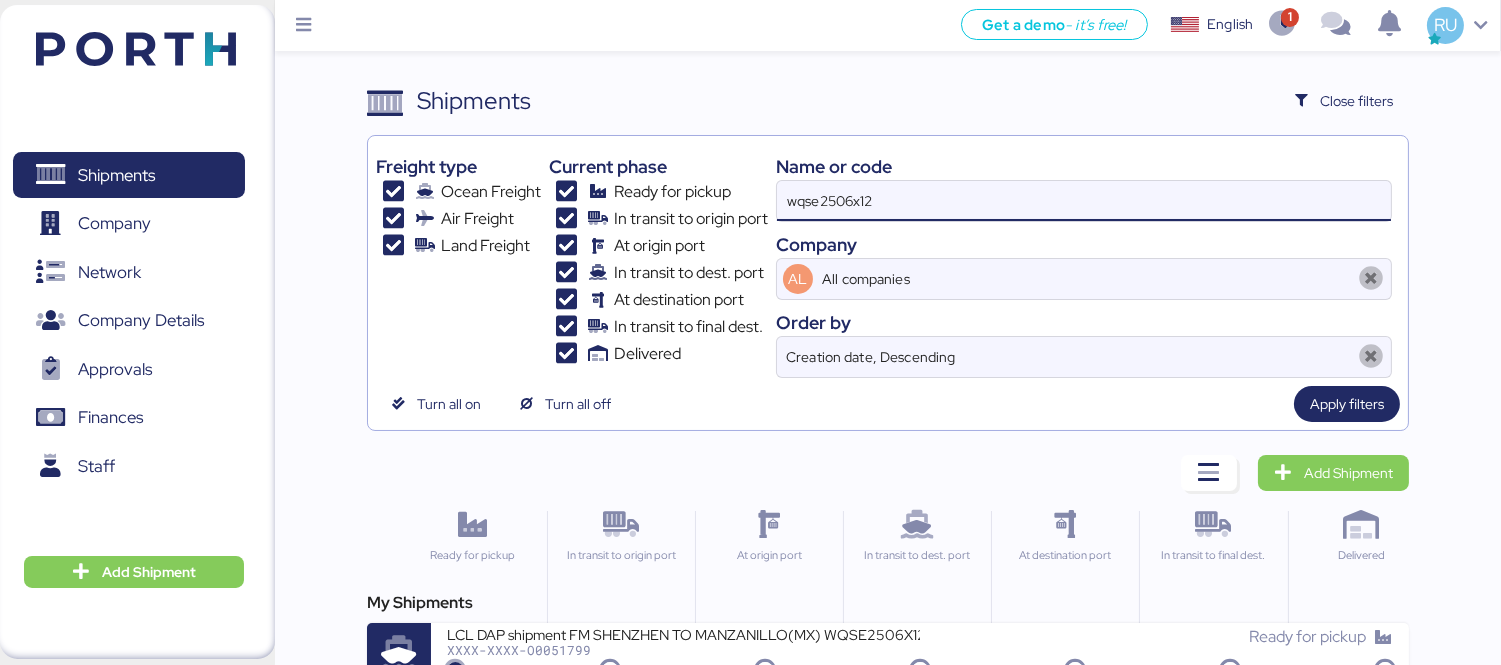click on "wqse2506x12" at bounding box center [1084, 201] 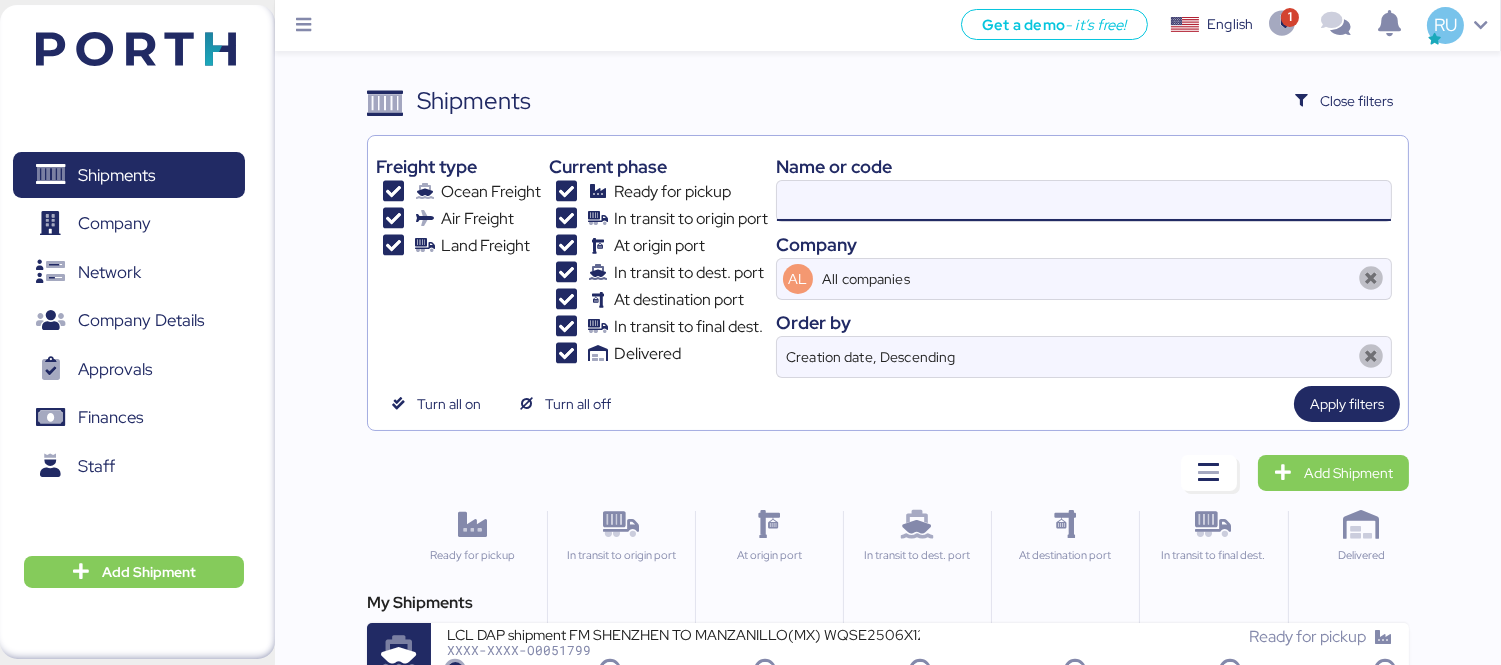 paste on "MXO0754289" 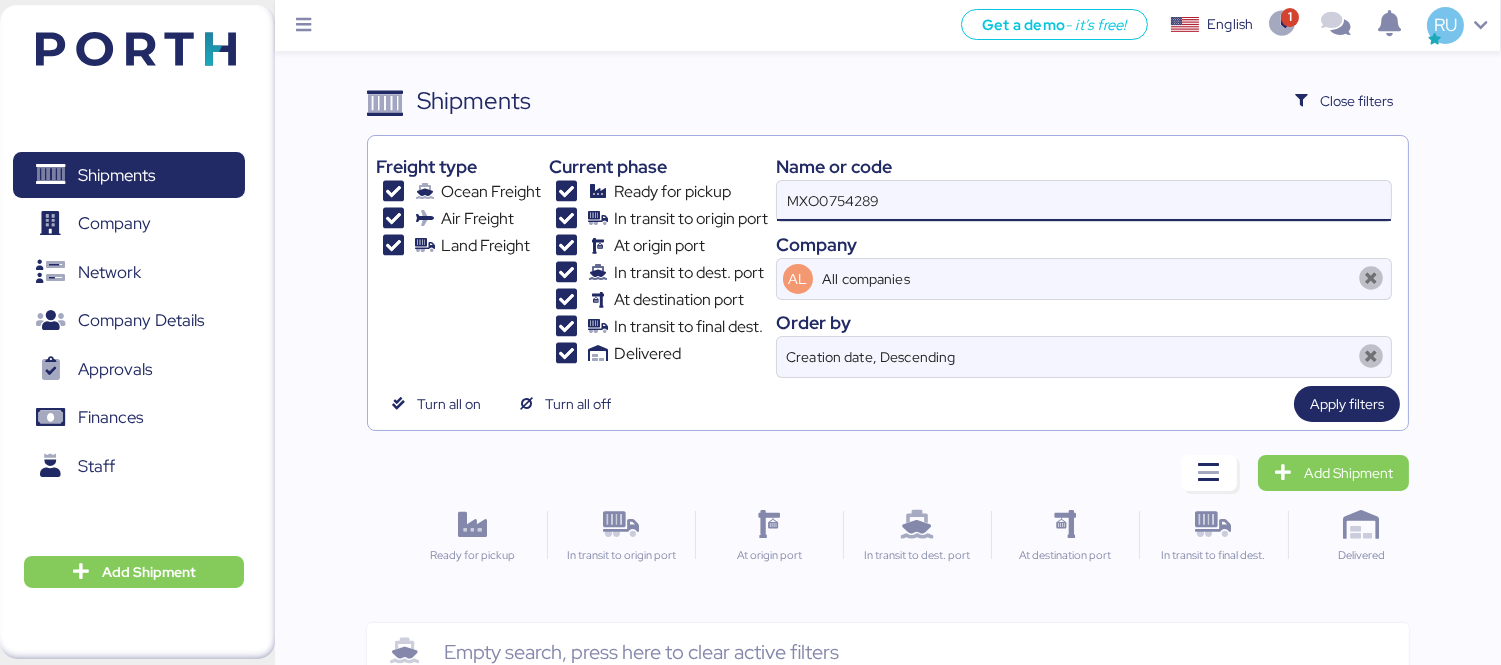 scroll, scrollTop: 47, scrollLeft: 0, axis: vertical 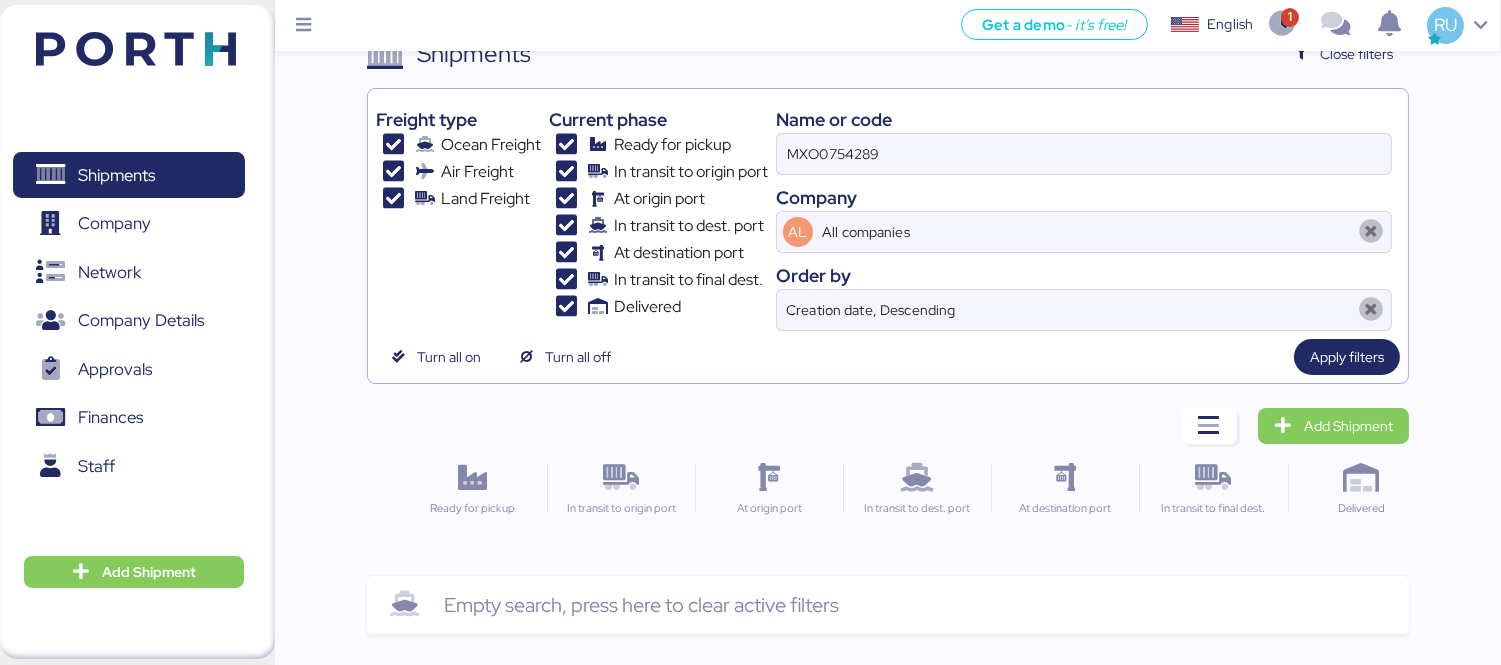 click on "Company" at bounding box center [1084, 197] 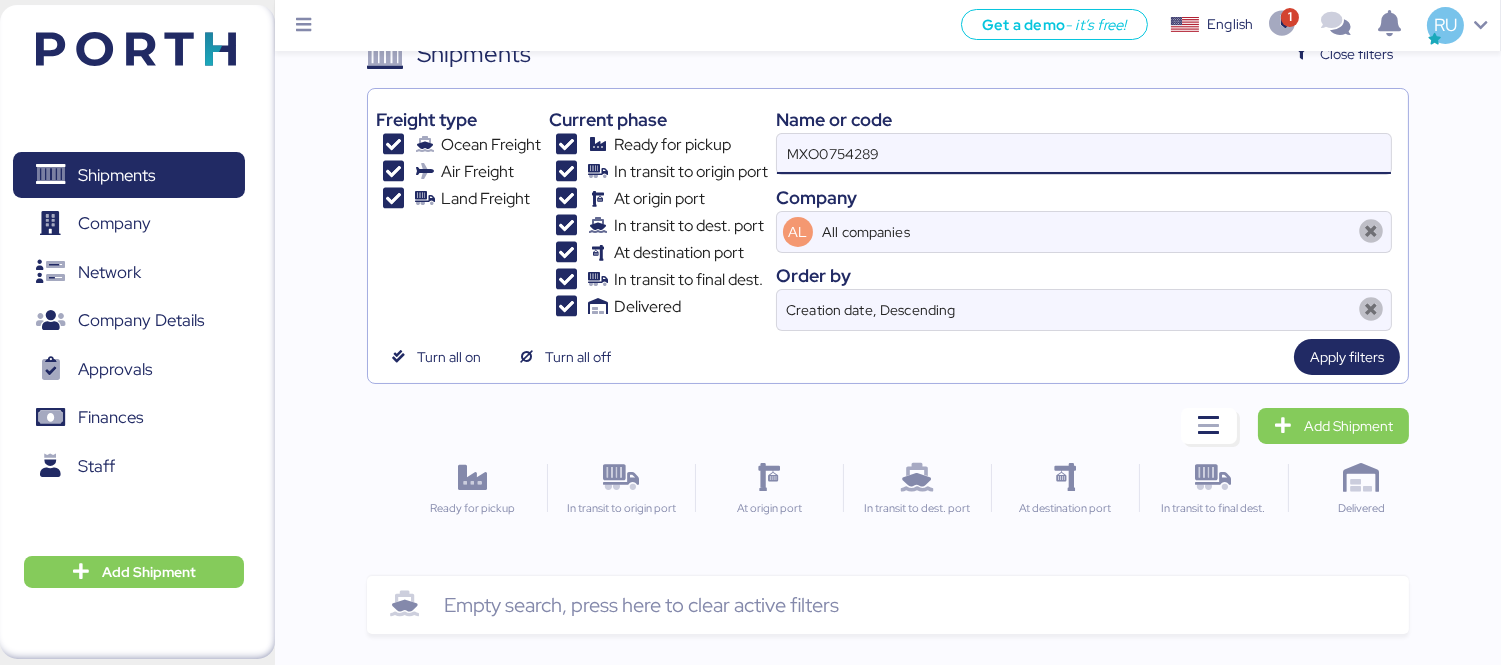 click on "MXO0754289" at bounding box center [1084, 154] 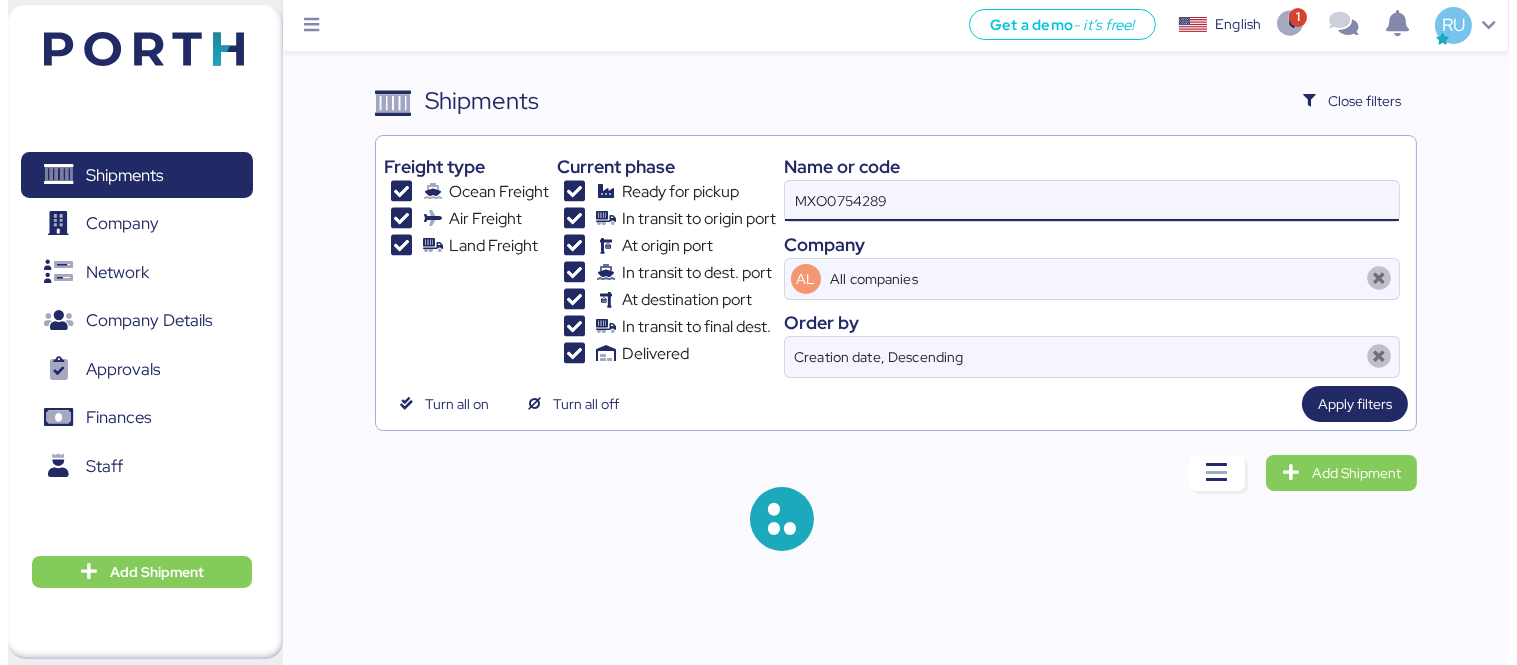 scroll, scrollTop: 0, scrollLeft: 0, axis: both 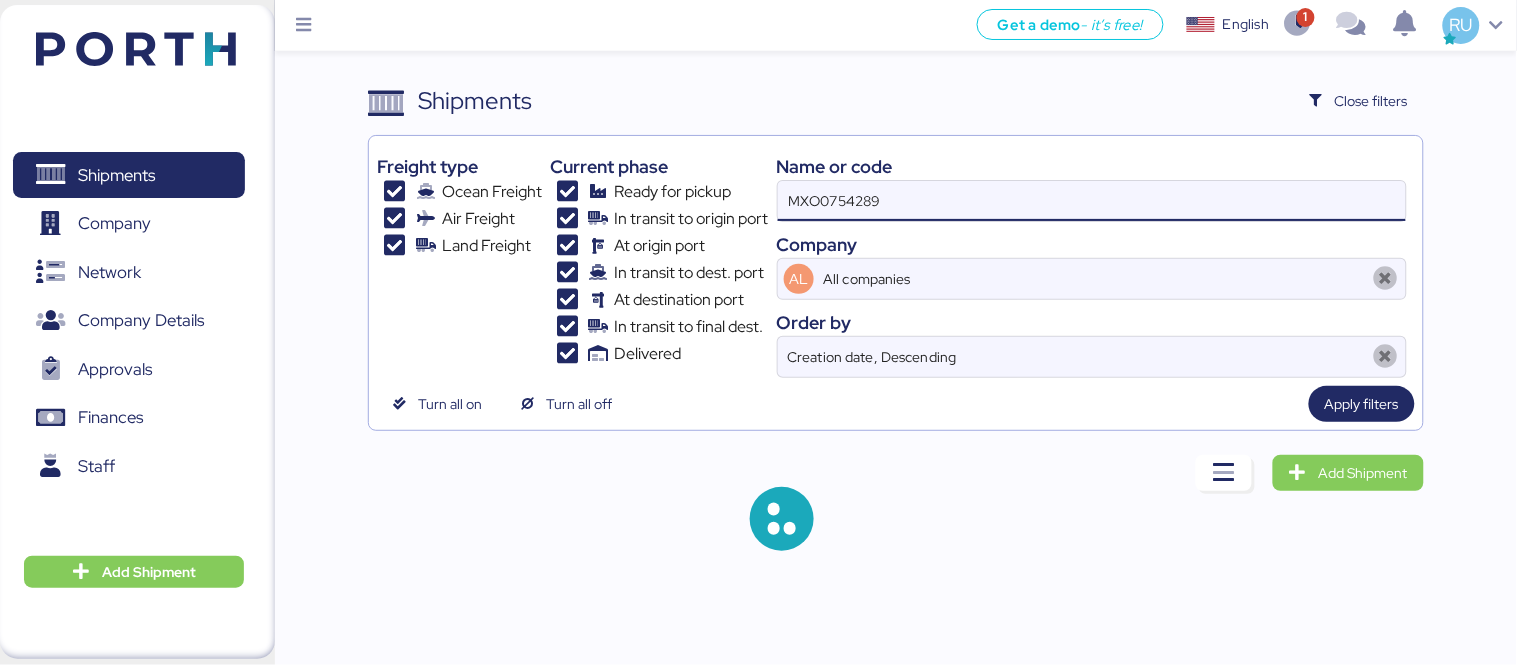 type on "MXO075428" 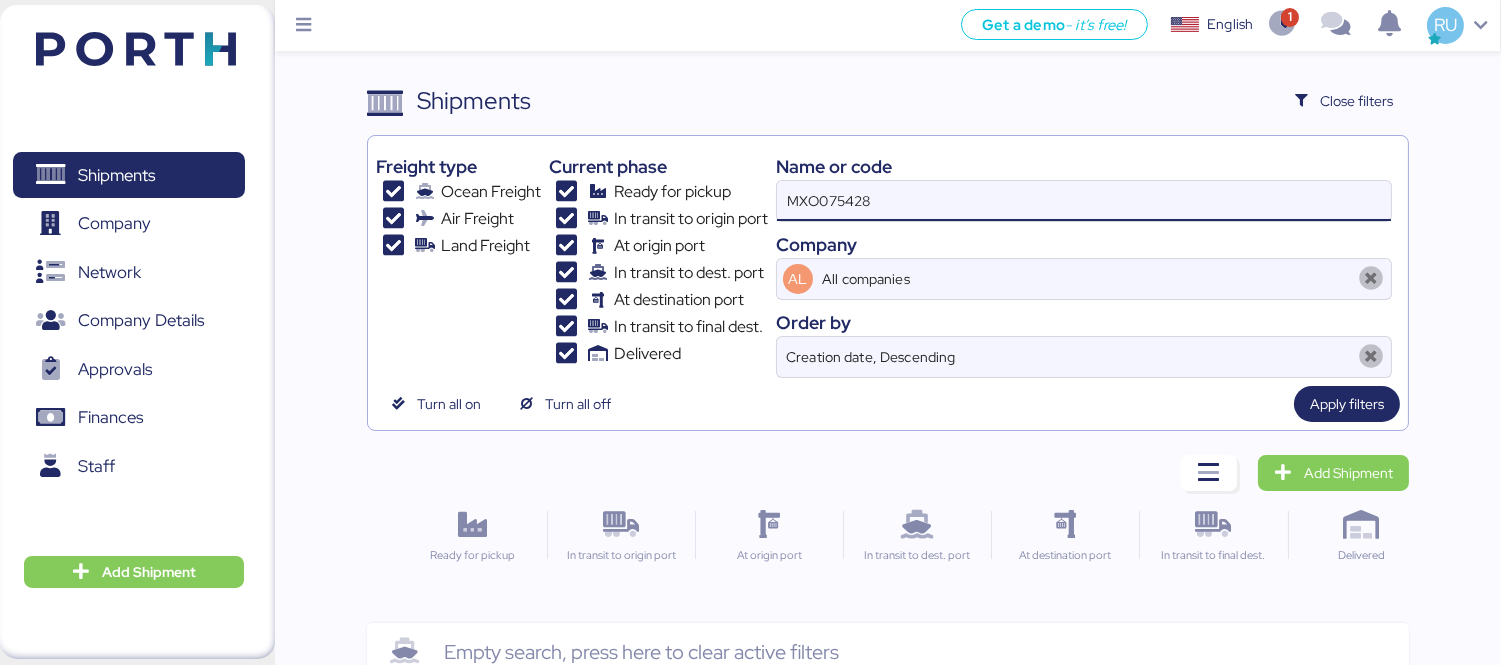click on "MXO075428" at bounding box center [1084, 201] 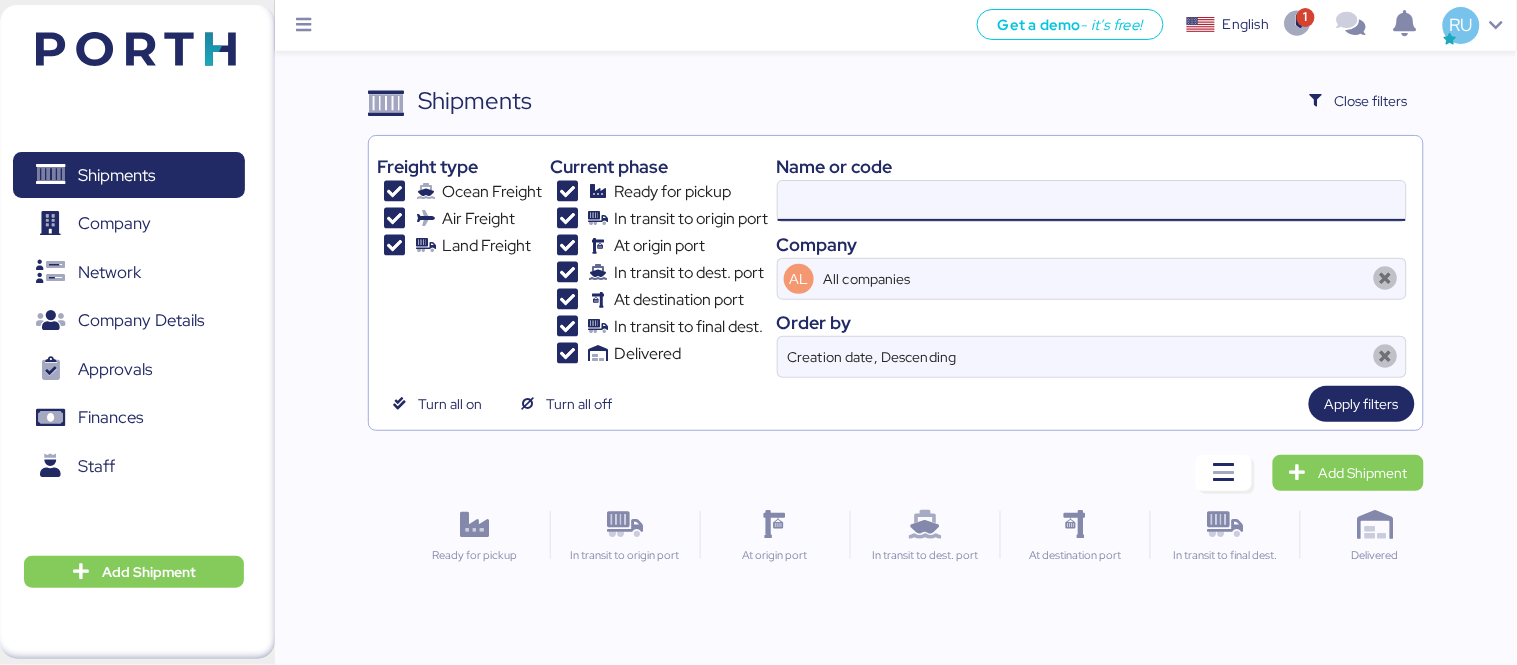 paste on "O0049361" 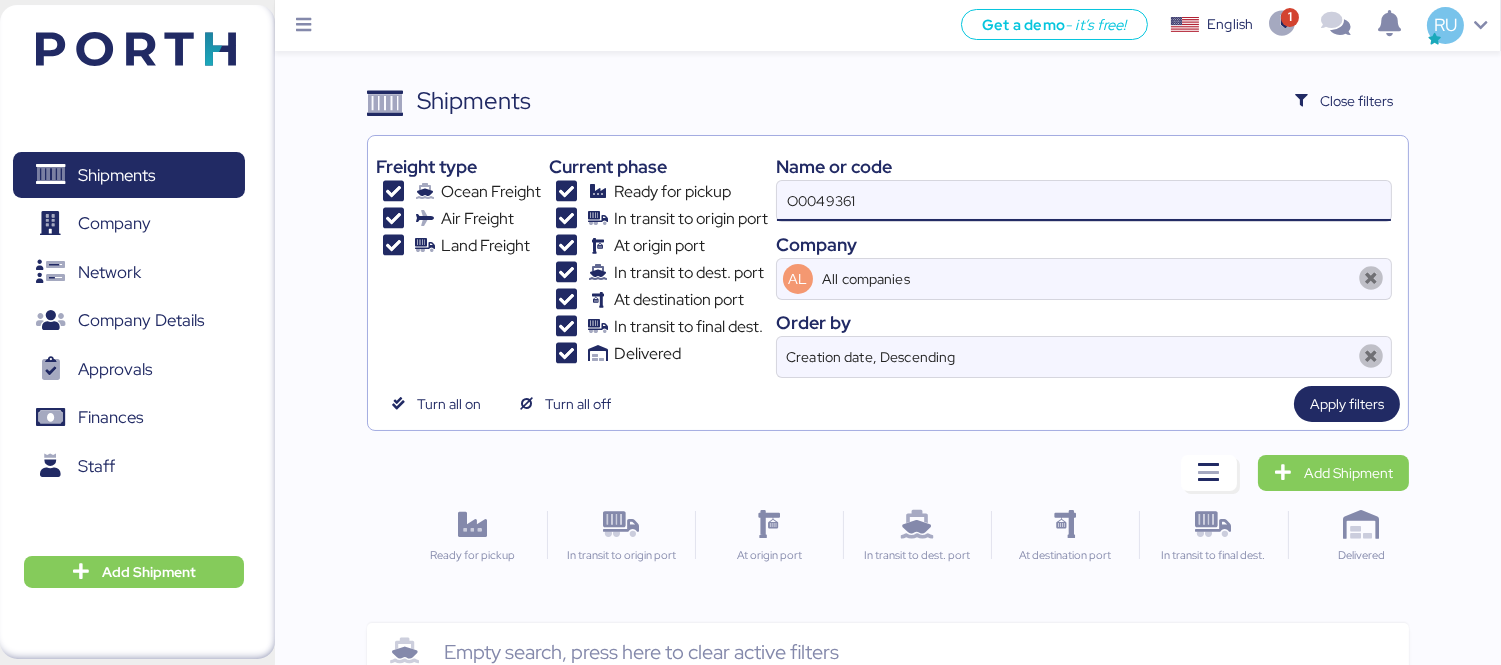 type on "O0049361" 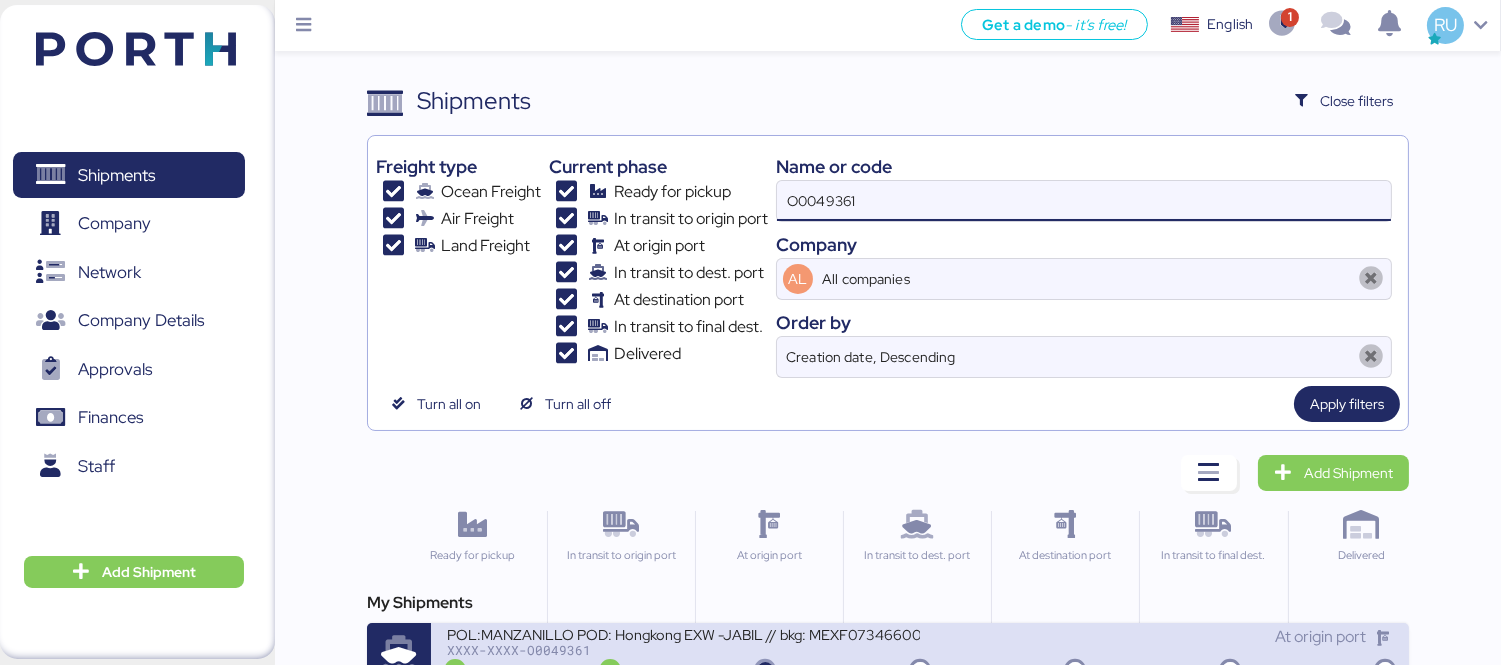 click on "POL:MANZANILLO  POD: Hongkong EXW -JABIL  // bkg: MEXF07346600" at bounding box center [683, 633] 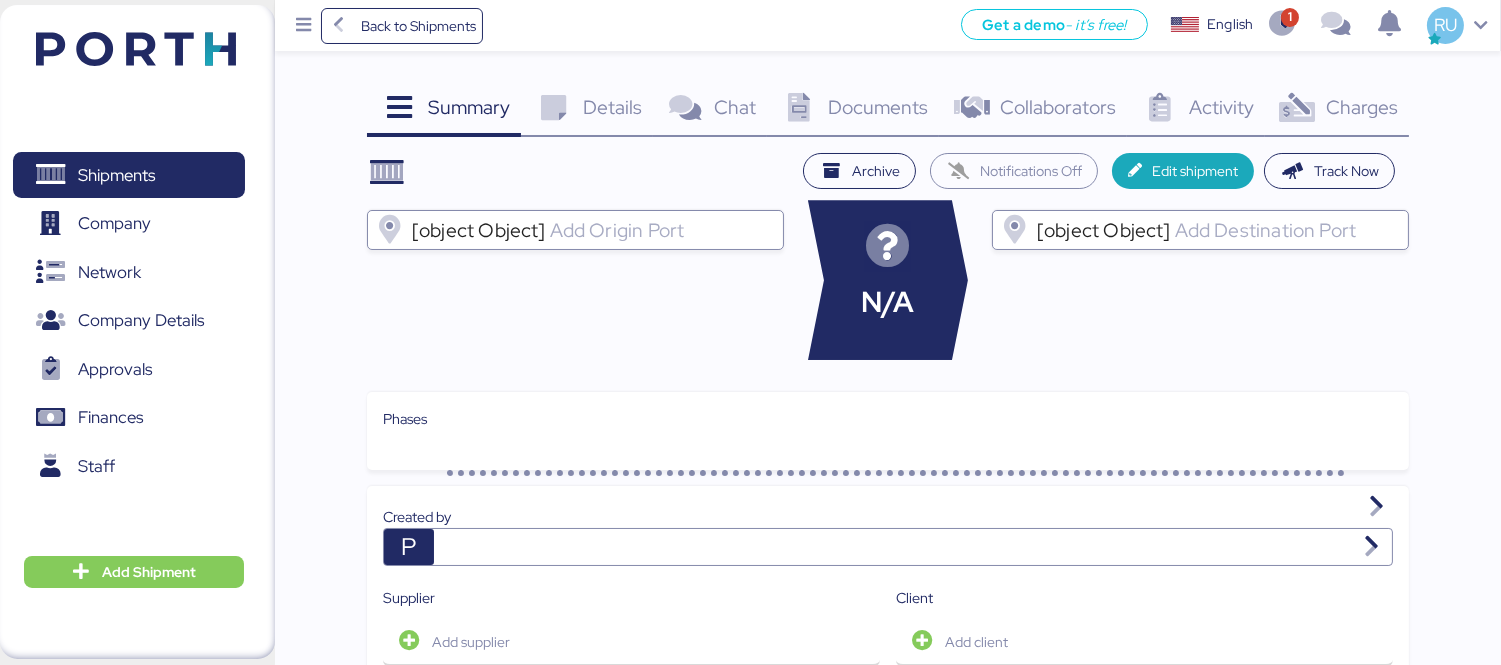 click on "Charges" at bounding box center (1362, 107) 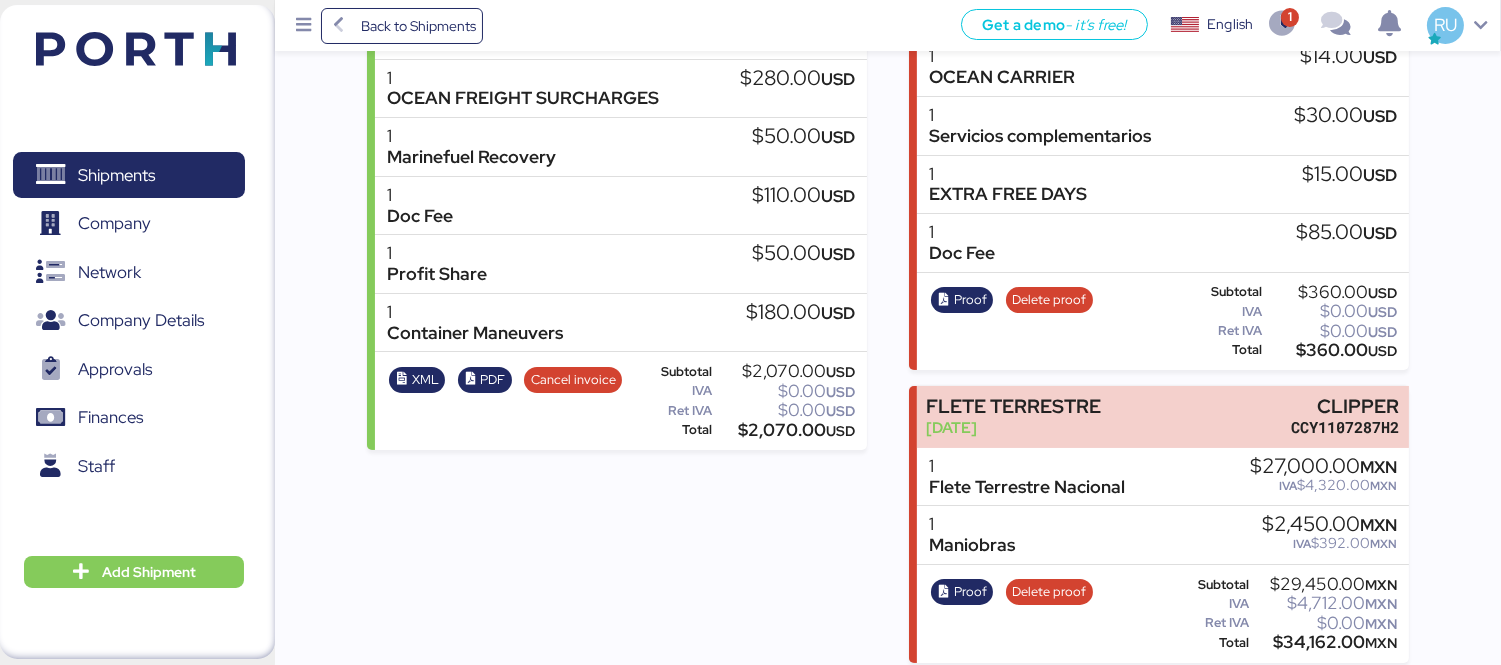 scroll, scrollTop: 421, scrollLeft: 0, axis: vertical 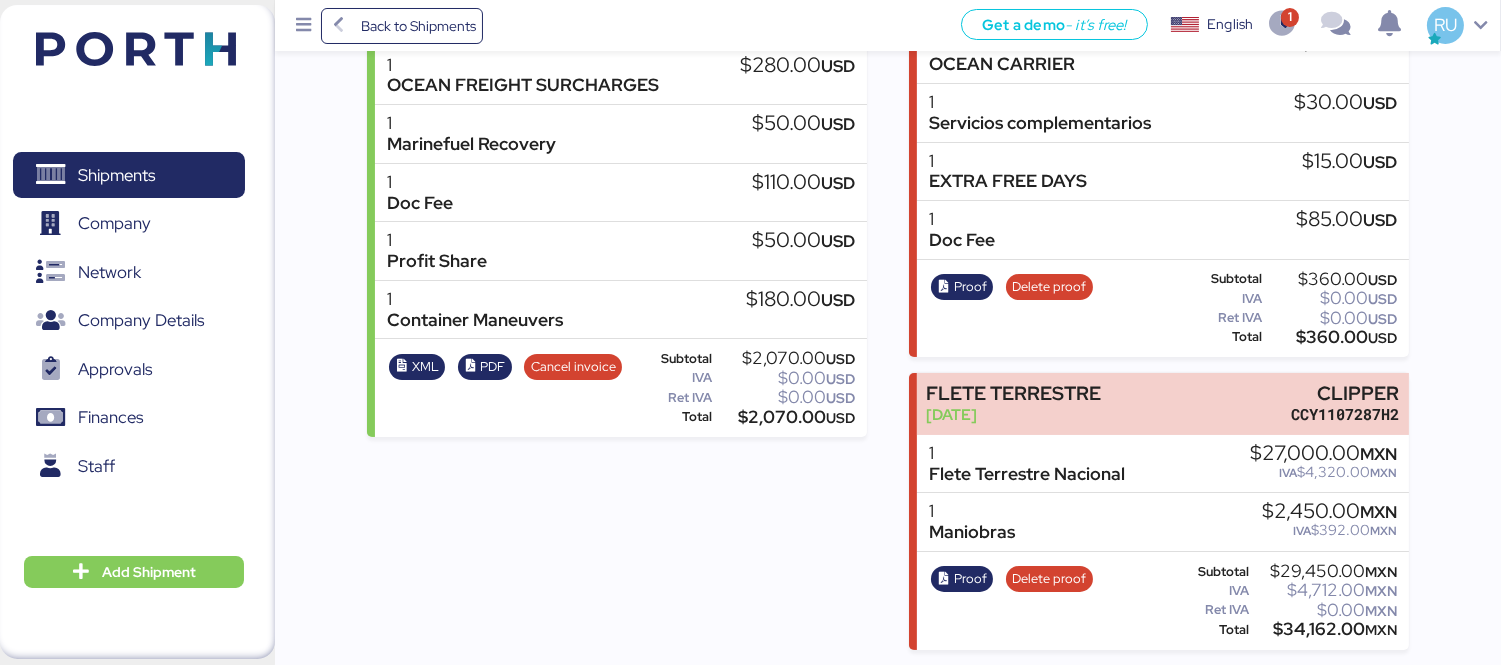click at bounding box center (136, 49) 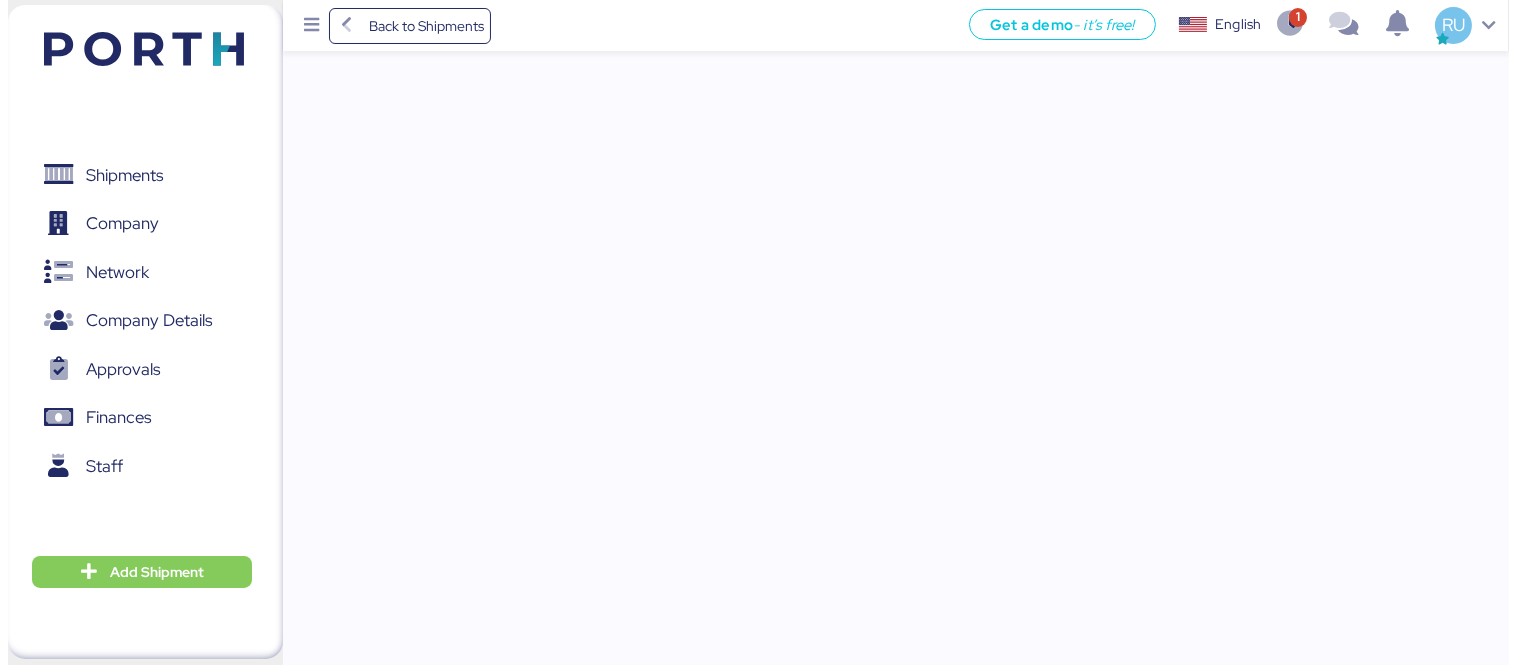 scroll, scrollTop: 0, scrollLeft: 0, axis: both 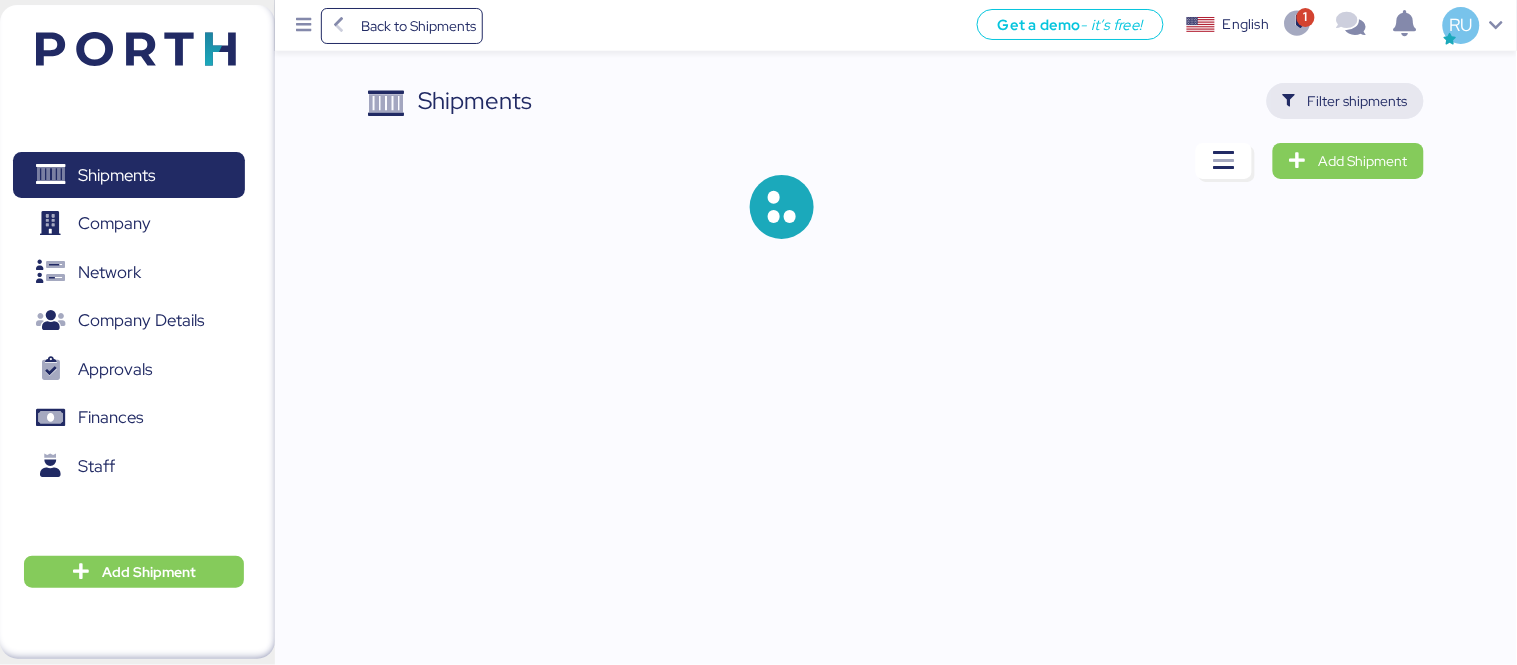 click on "Filter shipments" at bounding box center [1358, 101] 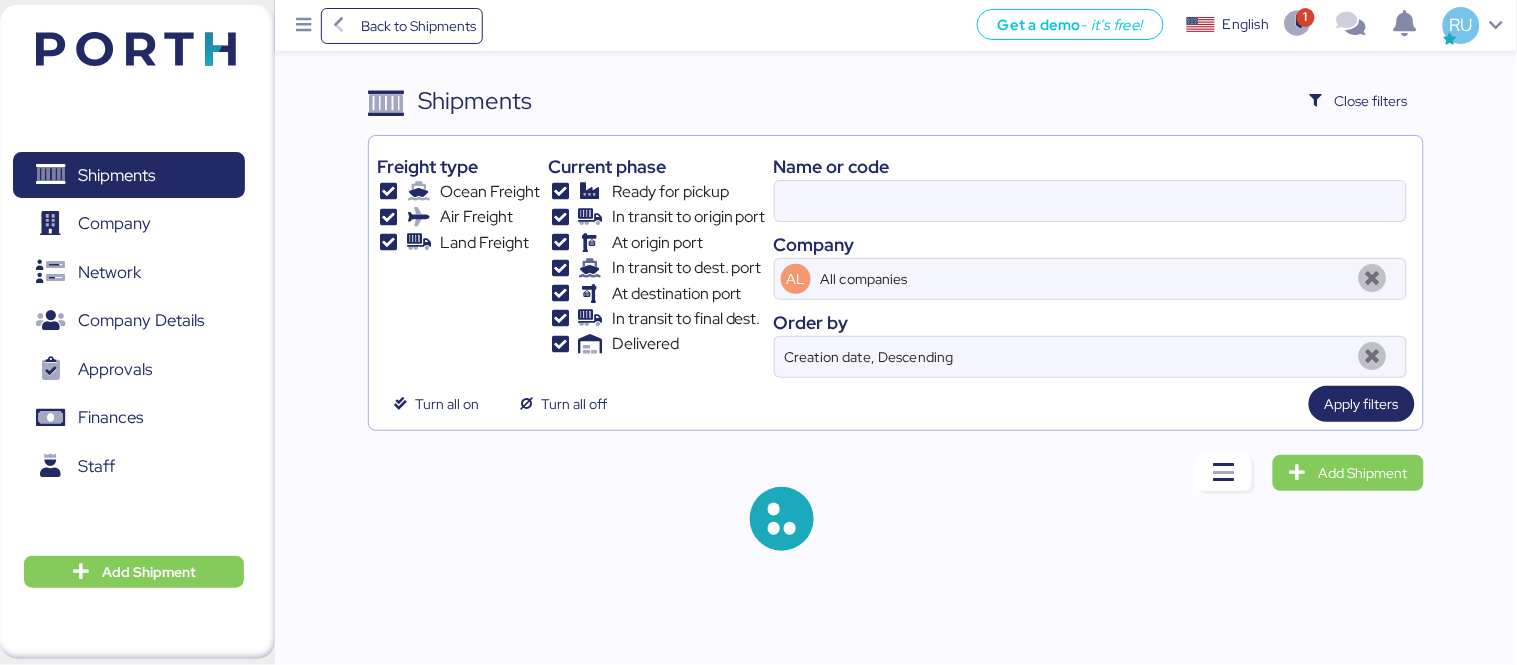 click at bounding box center (1090, 201) 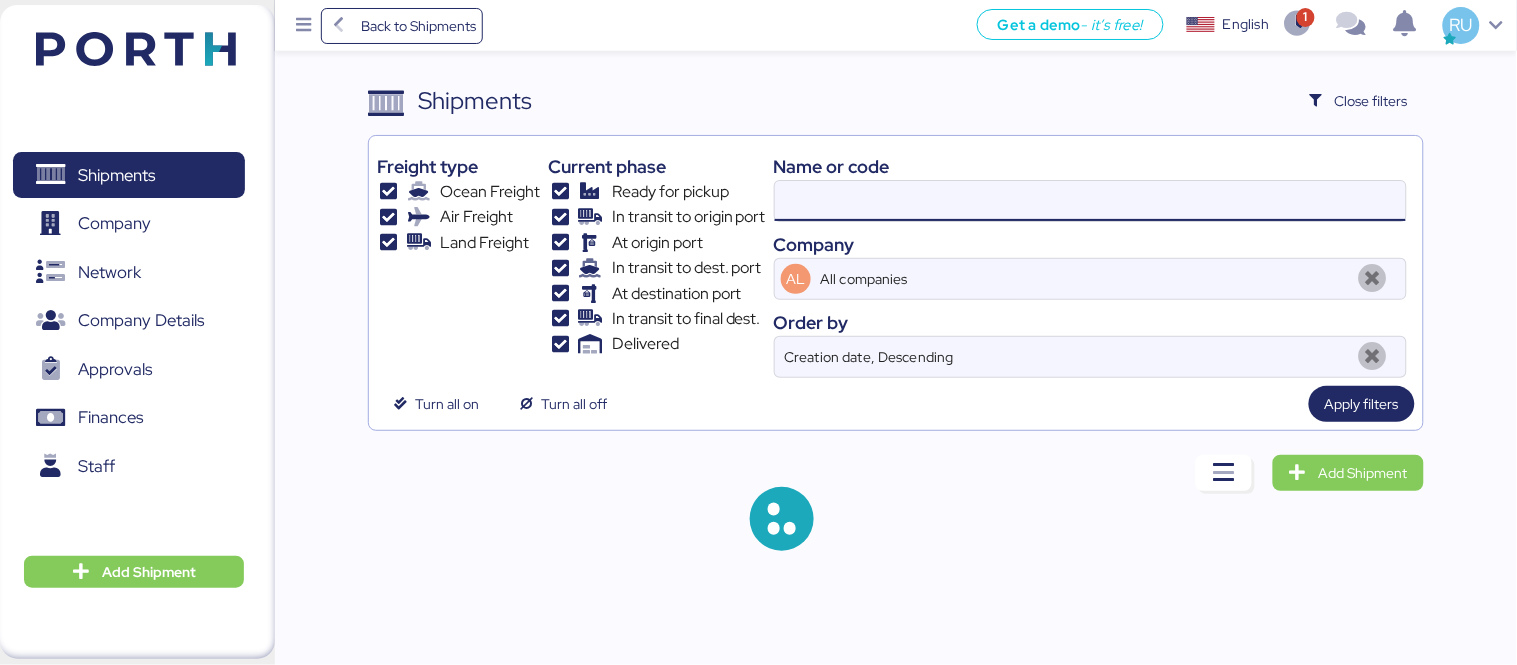 click at bounding box center [1090, 201] 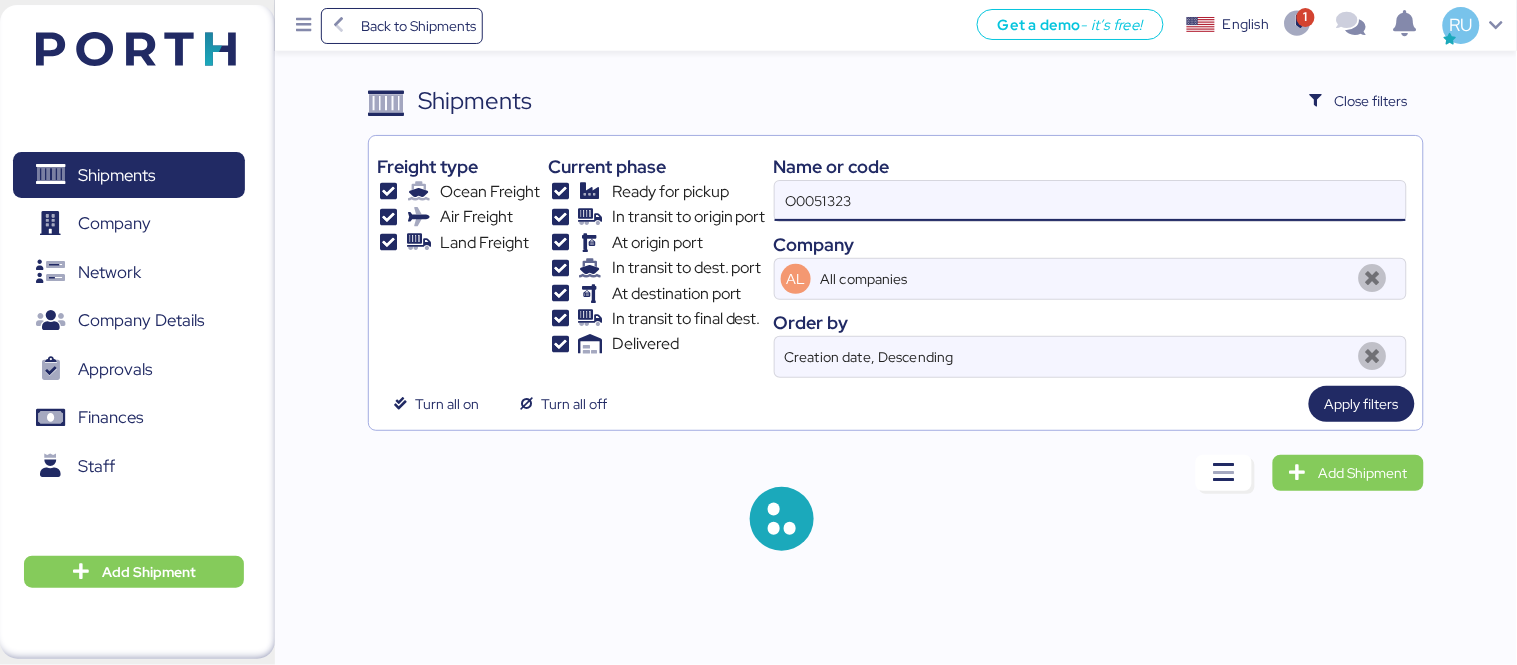 type on "O0051323" 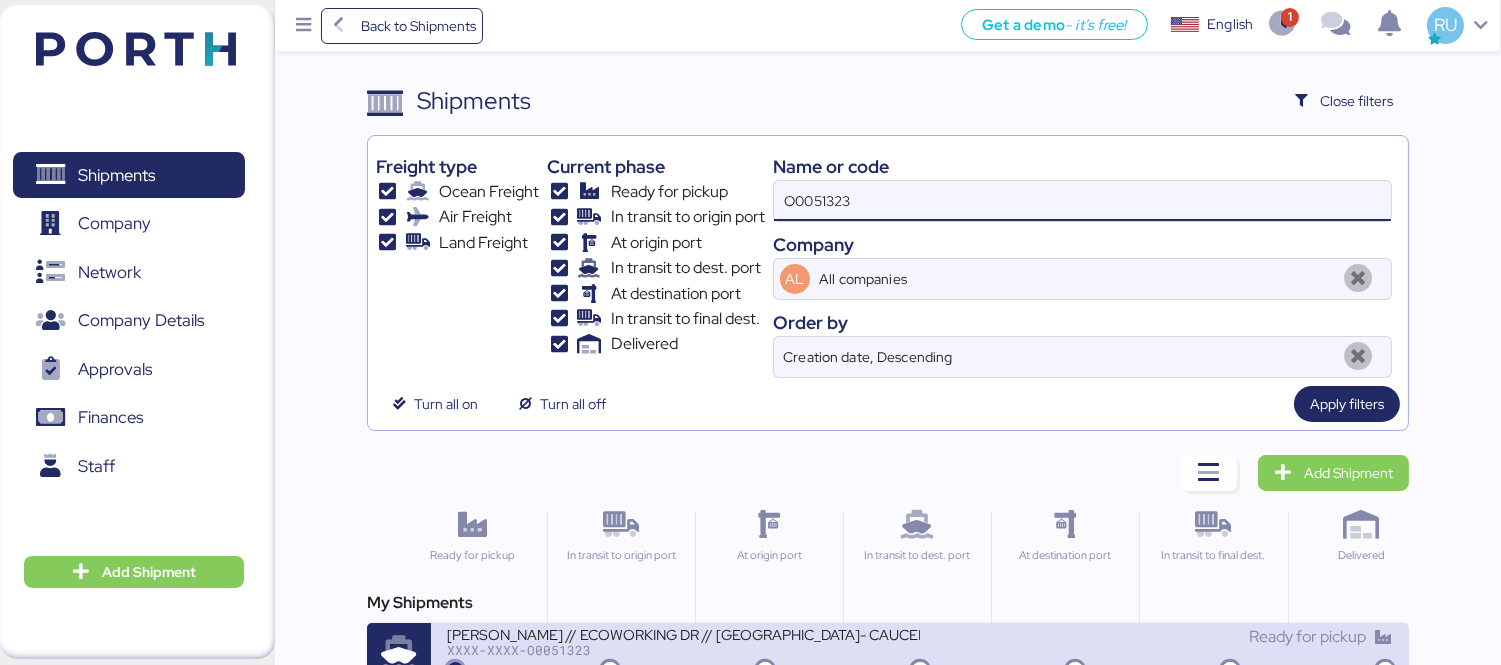 click on "[PERSON_NAME] // ECOWORKING DR // [GEOGRAPHIC_DATA]- CAUCEDO // 1X20" at bounding box center [683, 633] 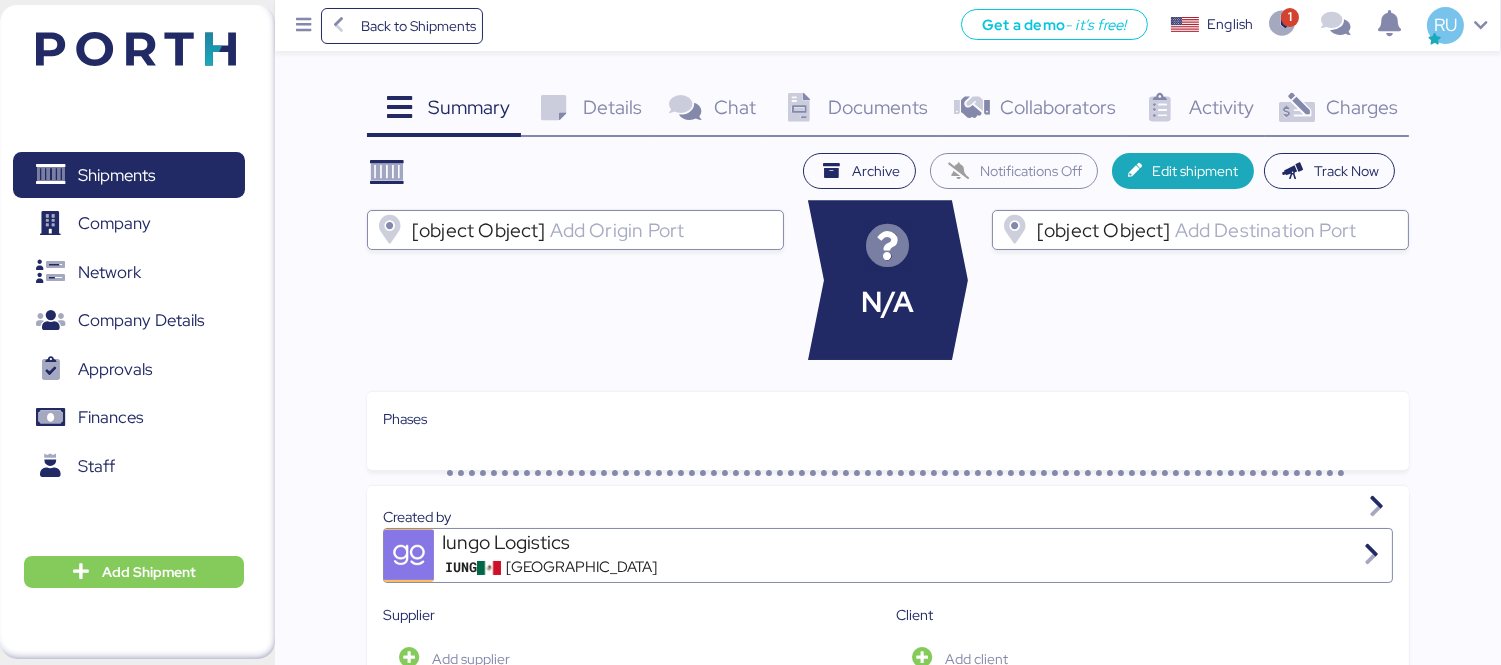click on "Charges" at bounding box center (1362, 107) 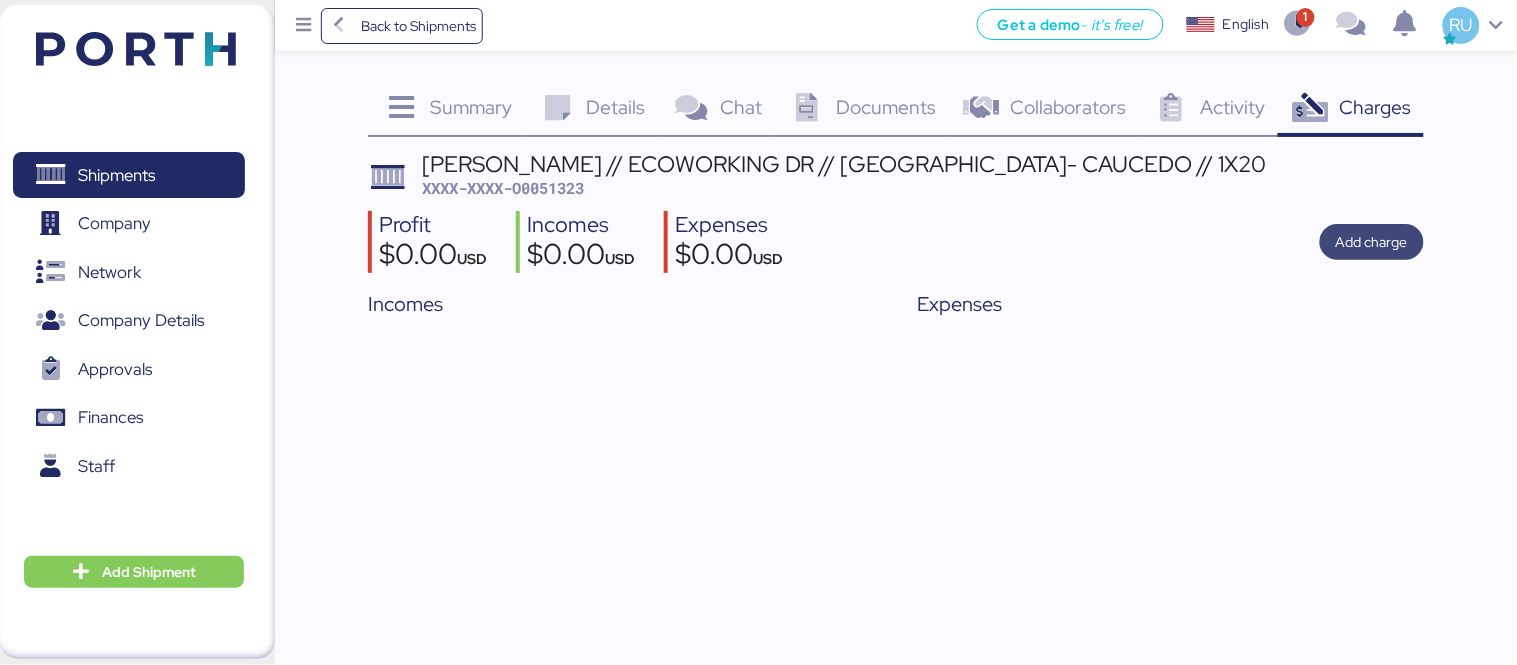 click on "Add charge" at bounding box center [1372, 242] 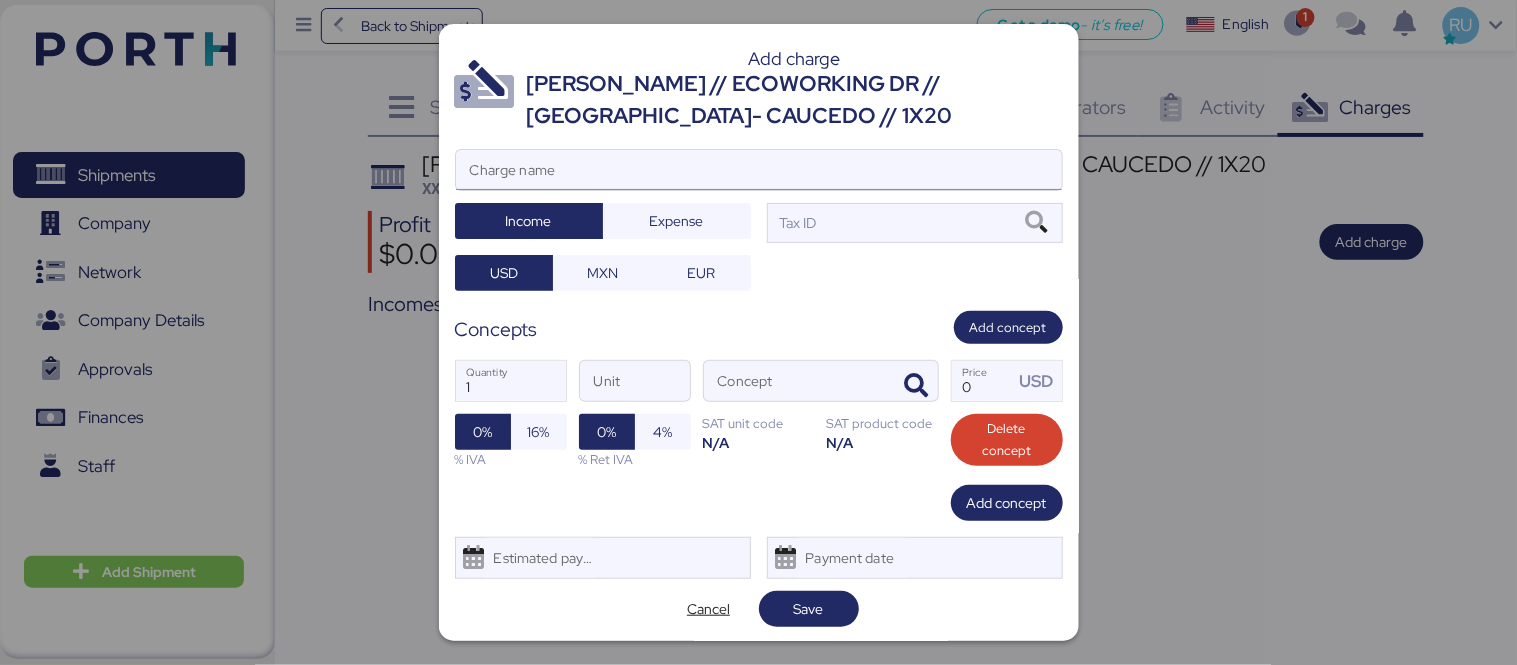 click on "Charge name" at bounding box center [759, 170] 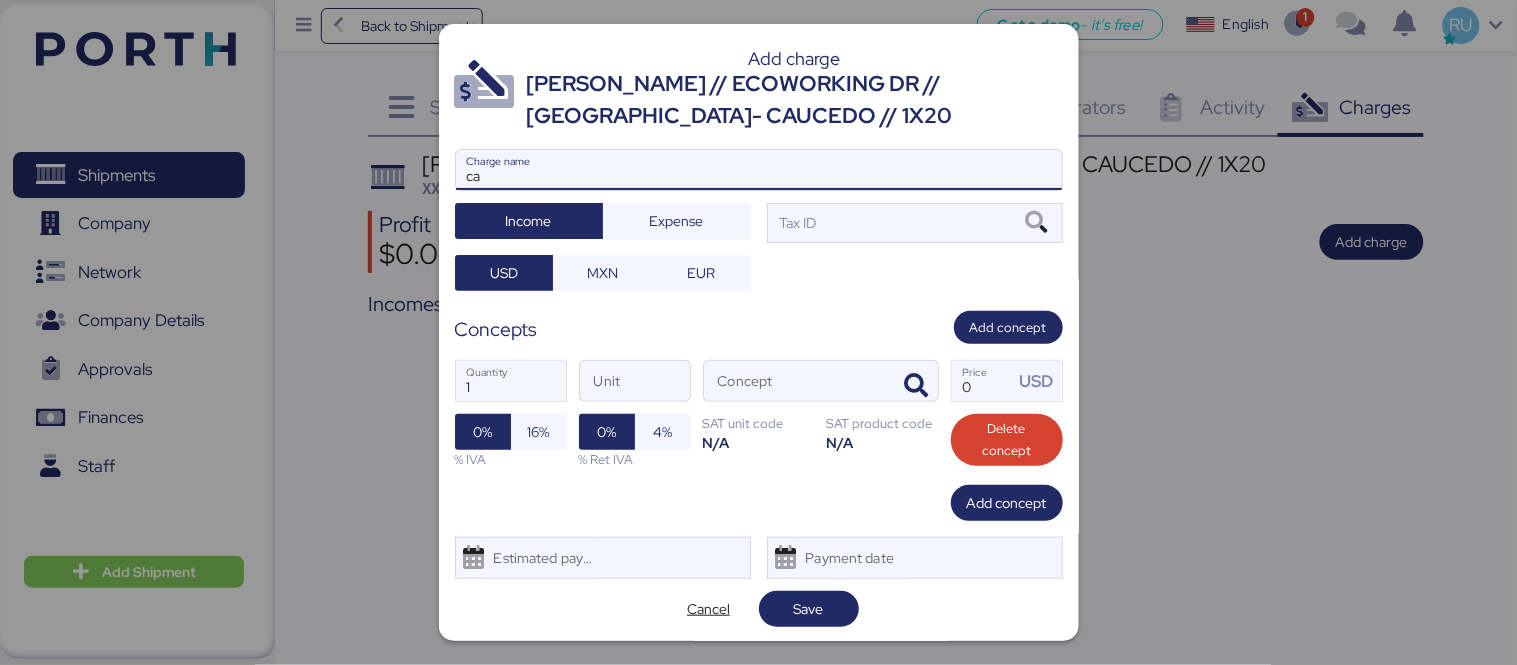 type on "c" 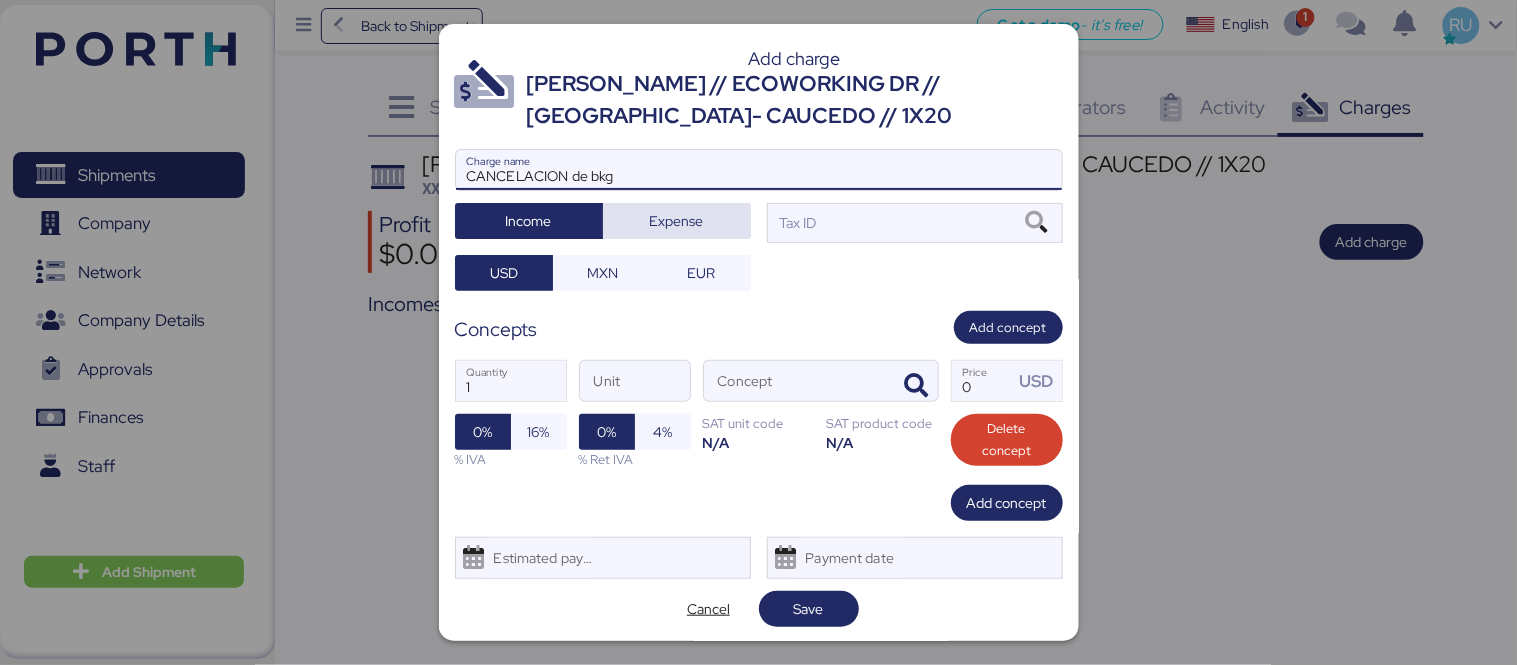 type on "CANCELACION de bkg" 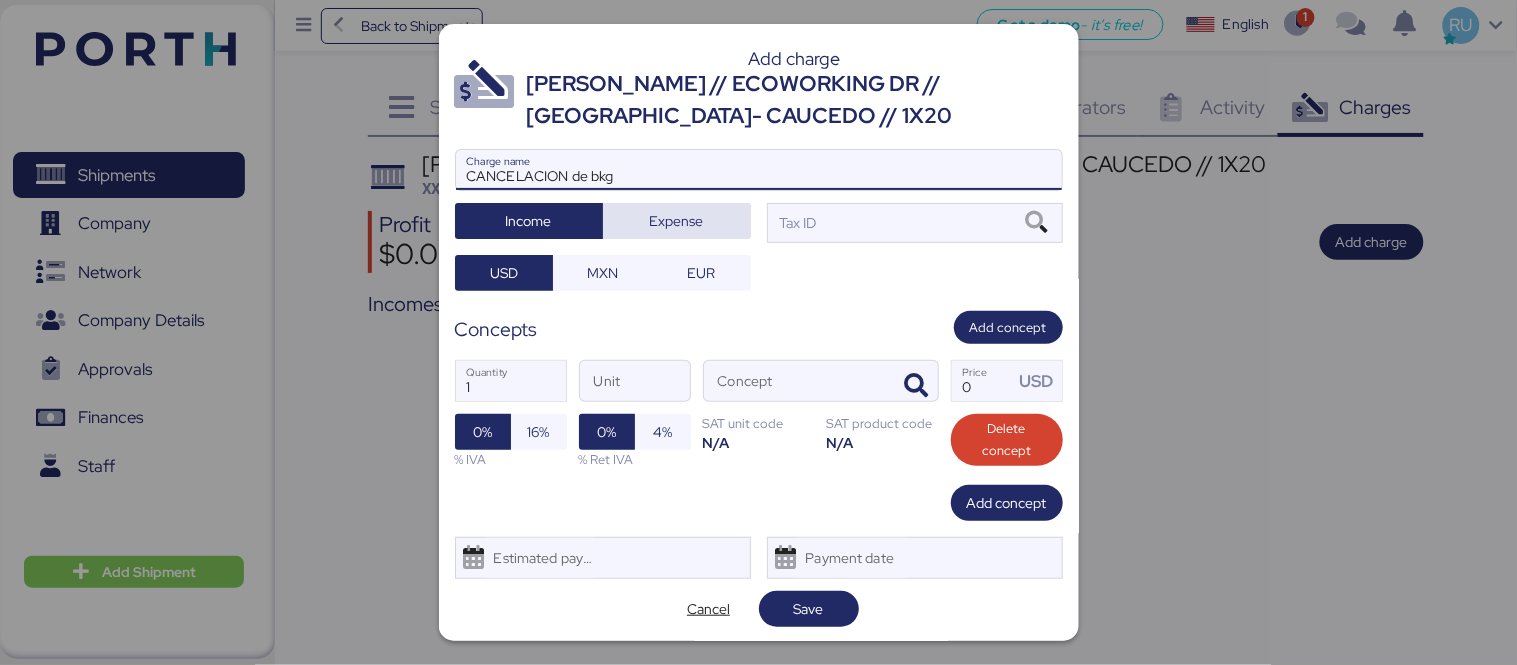 click on "Expense" at bounding box center (677, 221) 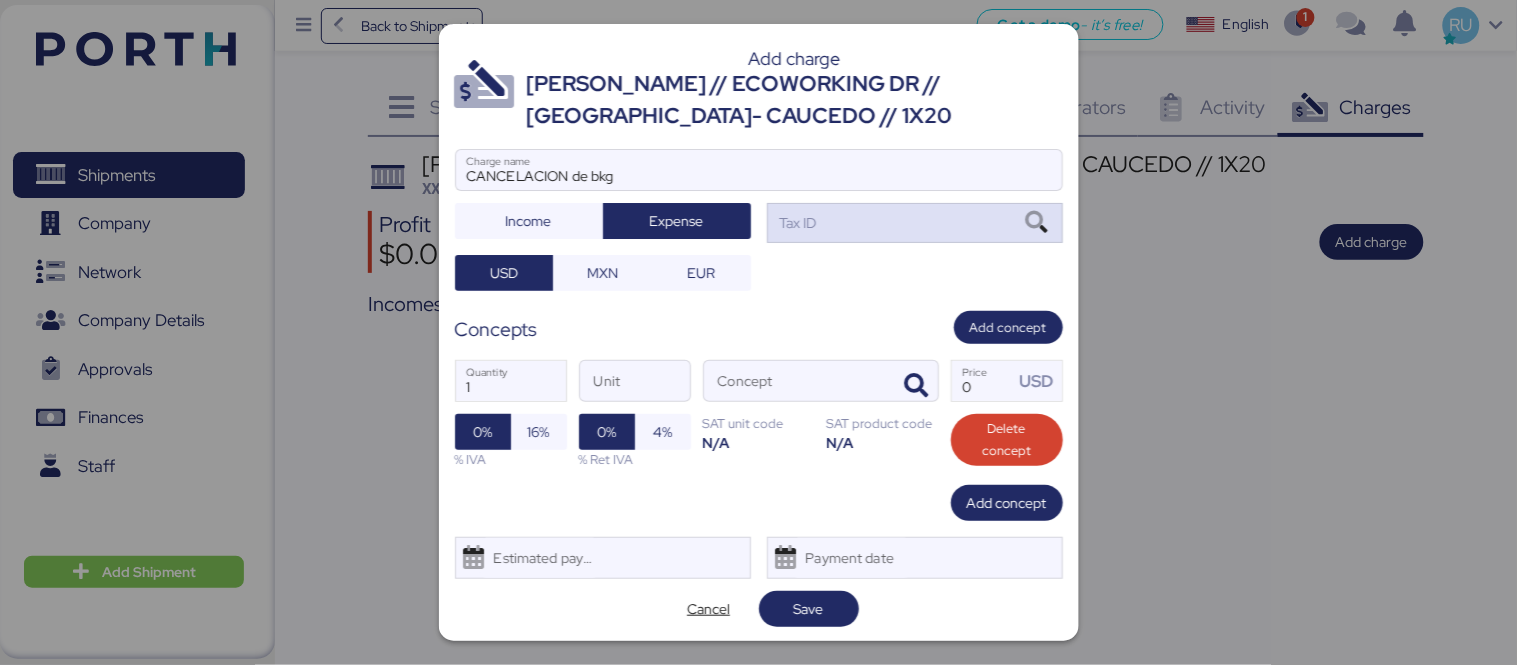 click on "Tax ID" at bounding box center [915, 223] 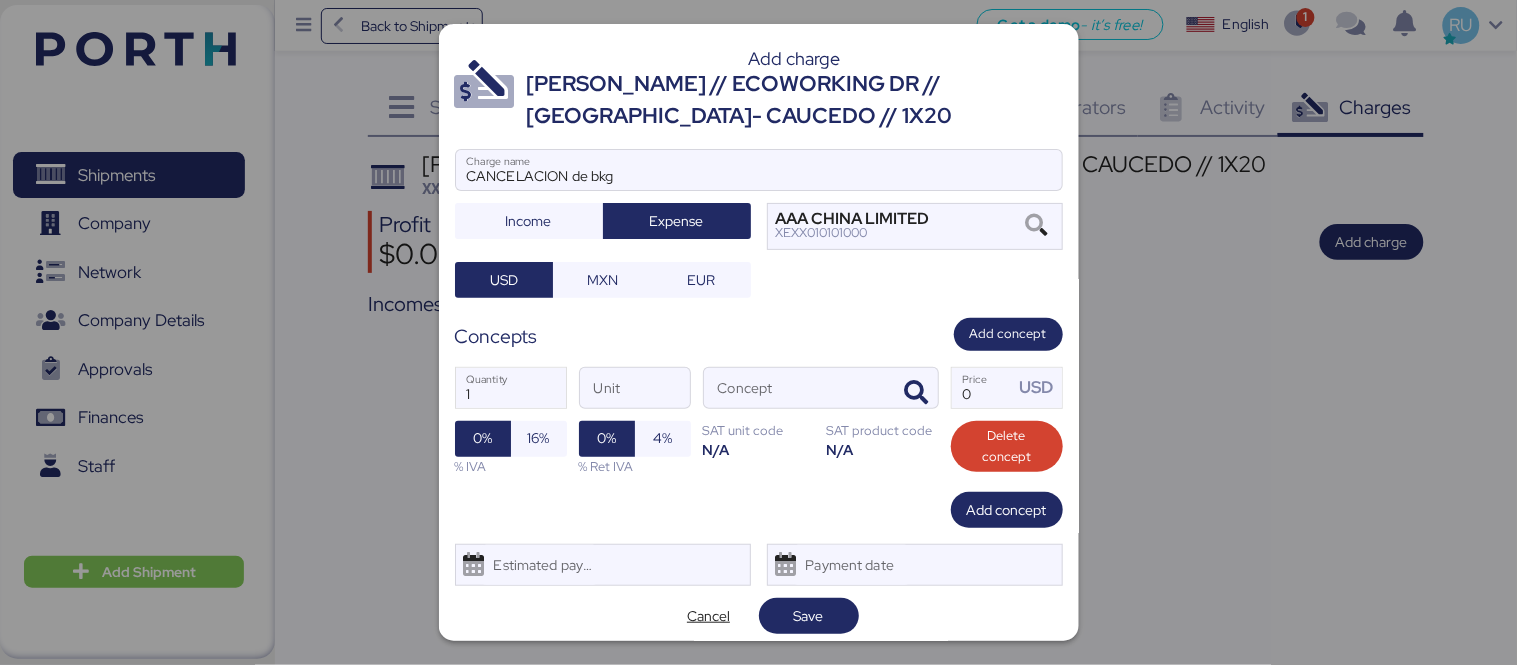 click at bounding box center (759, 200) 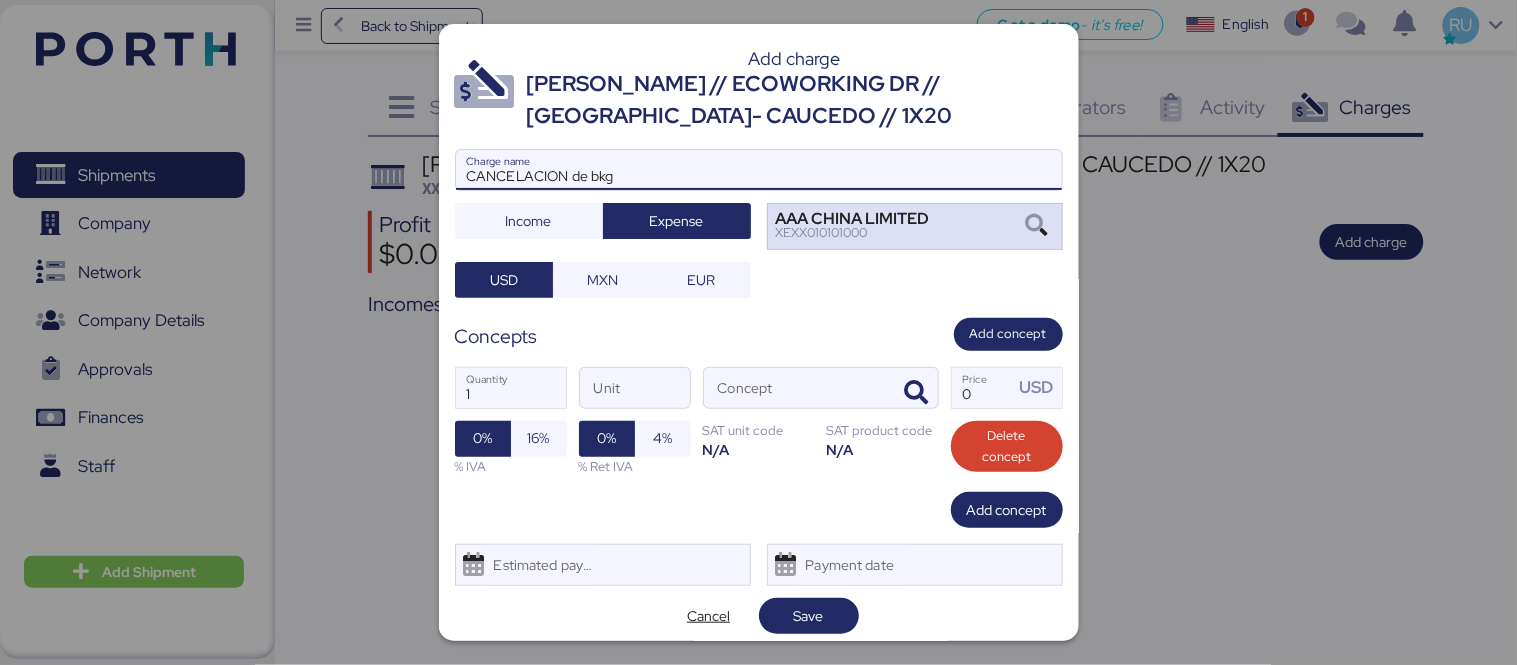click on "XEXX010101000" at bounding box center (853, 233) 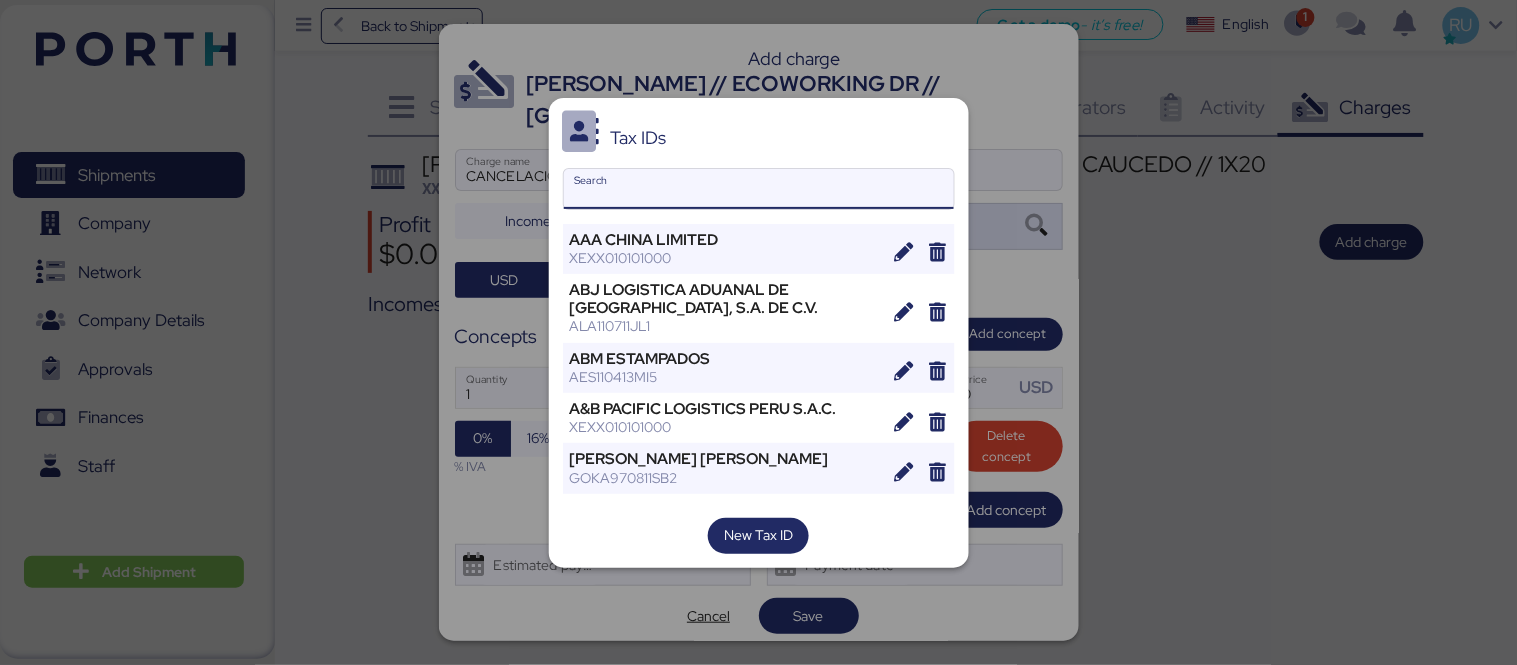 click on "AAA CHINA LIMITED XEXX010101000" at bounding box center (725, 249) 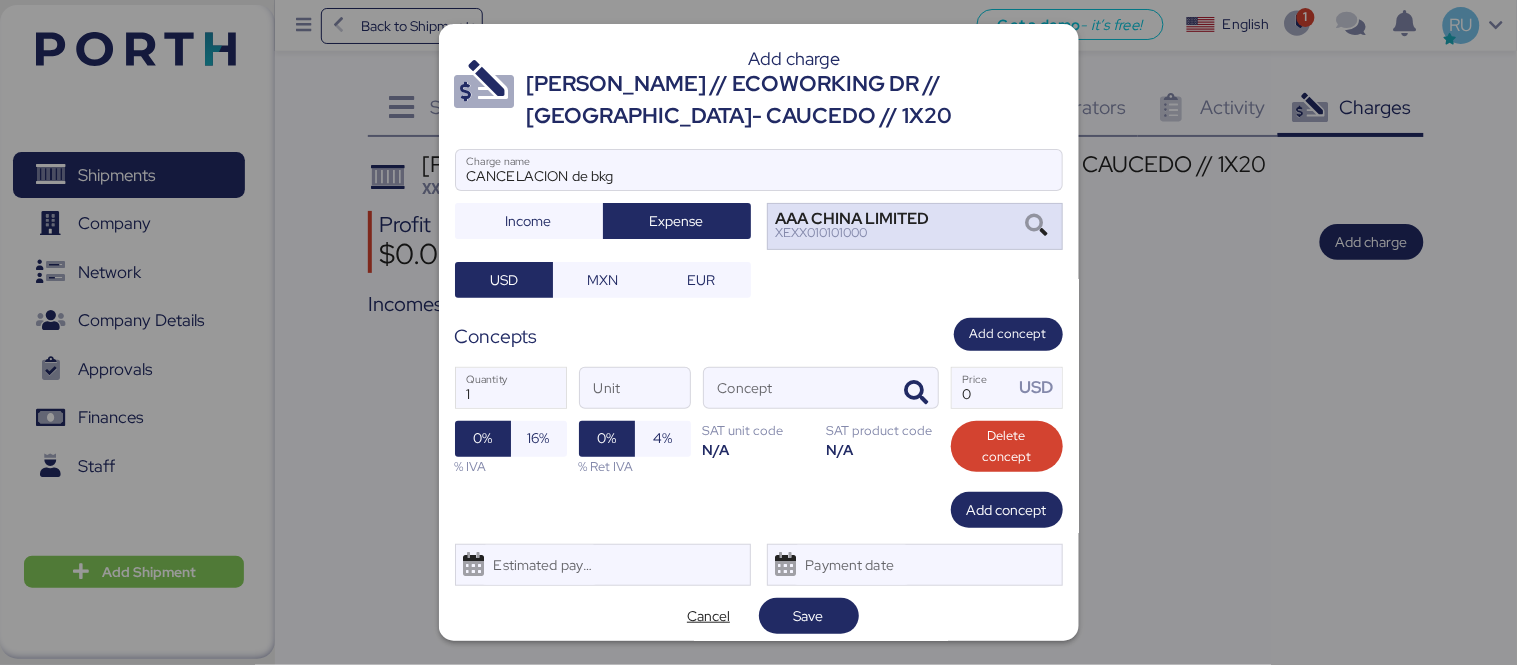 click on "XEXX010101000" at bounding box center (853, 233) 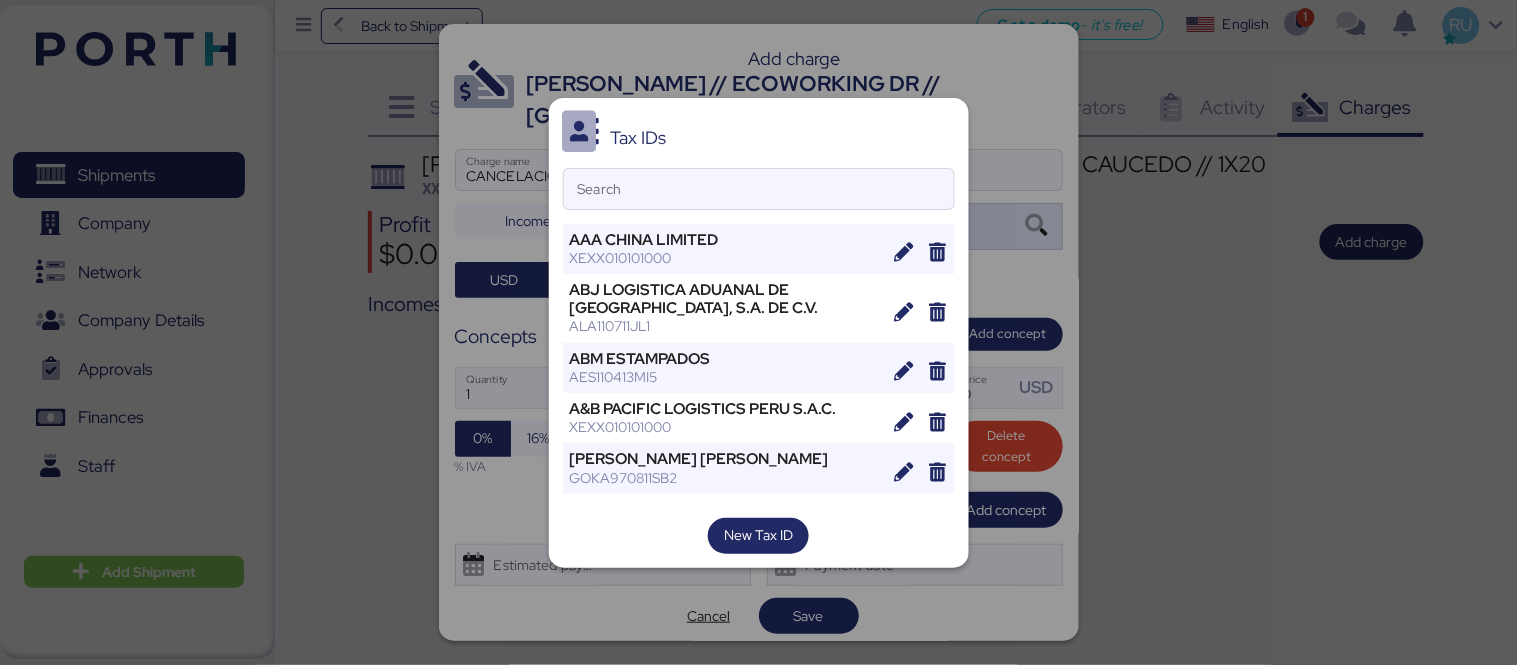 click on "XEXX010101000" at bounding box center [725, 258] 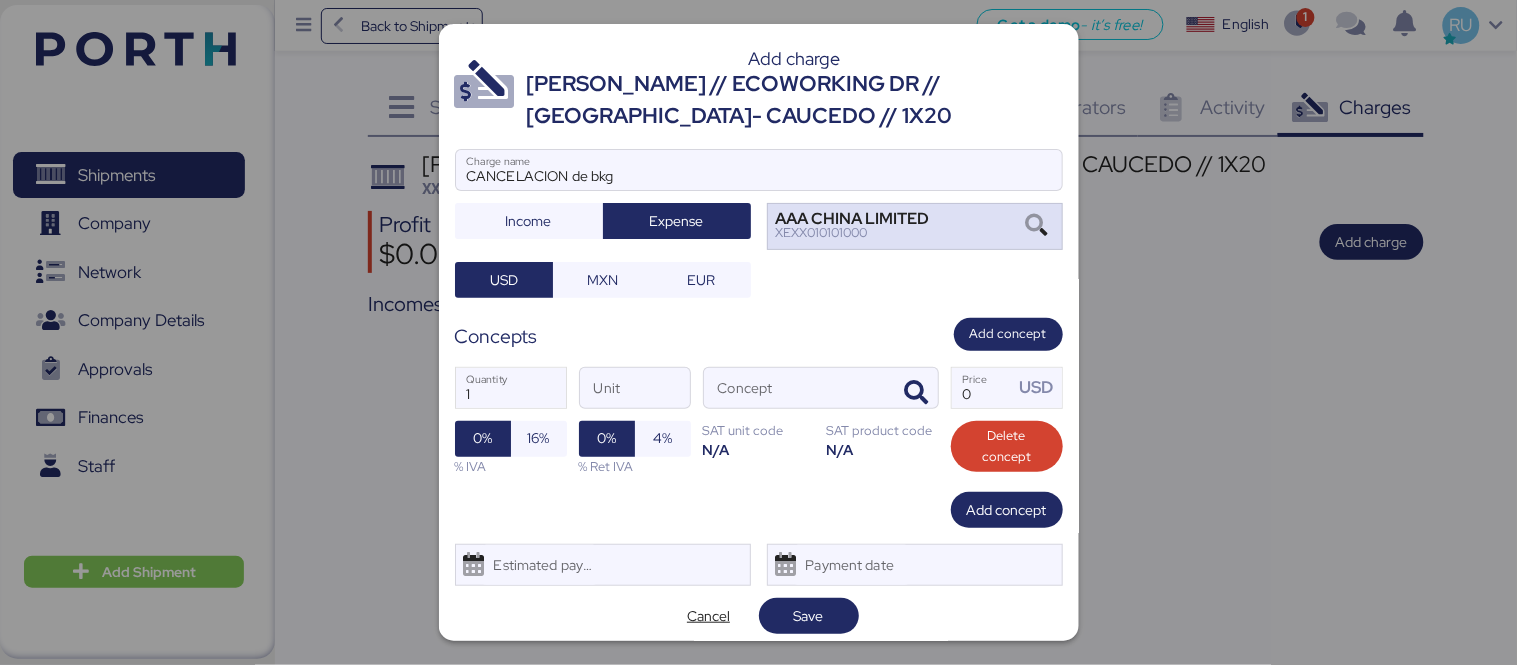 click on "XEXX010101000" at bounding box center (853, 233) 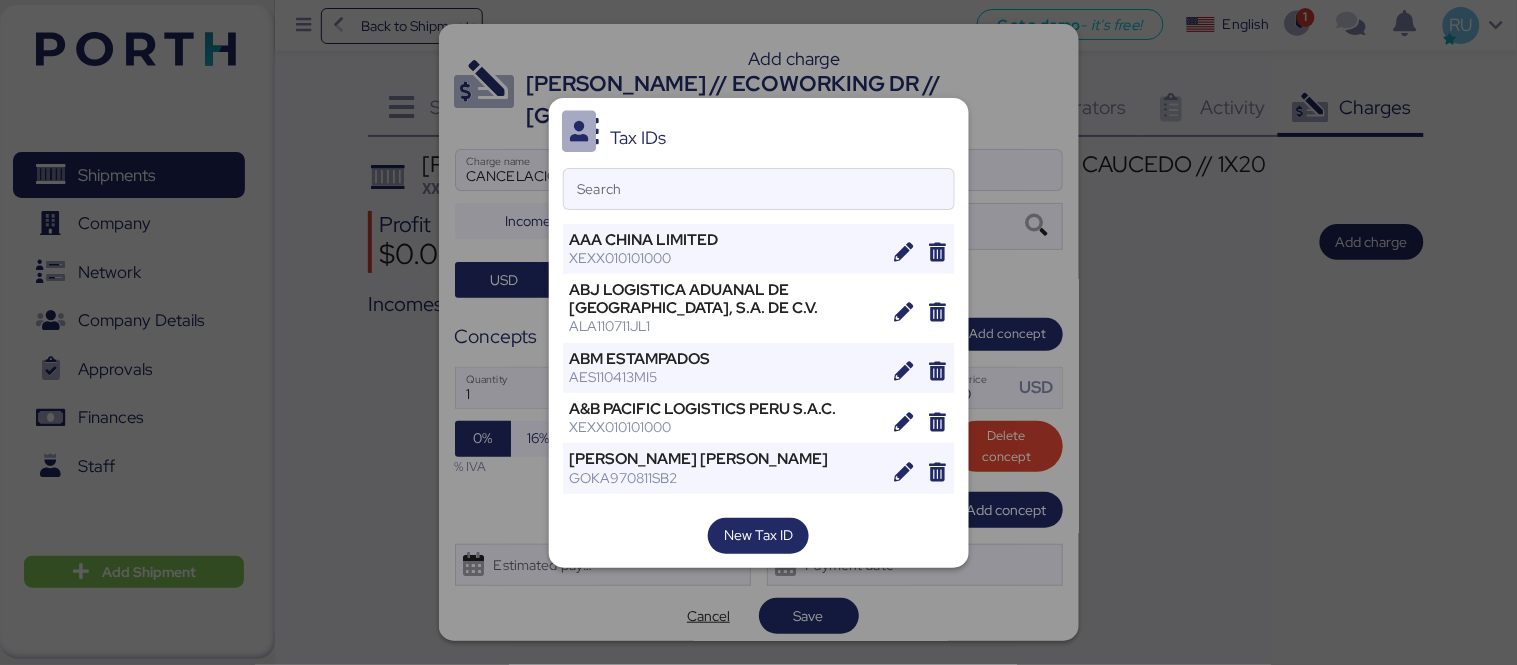 click on "Search" at bounding box center (759, 189) 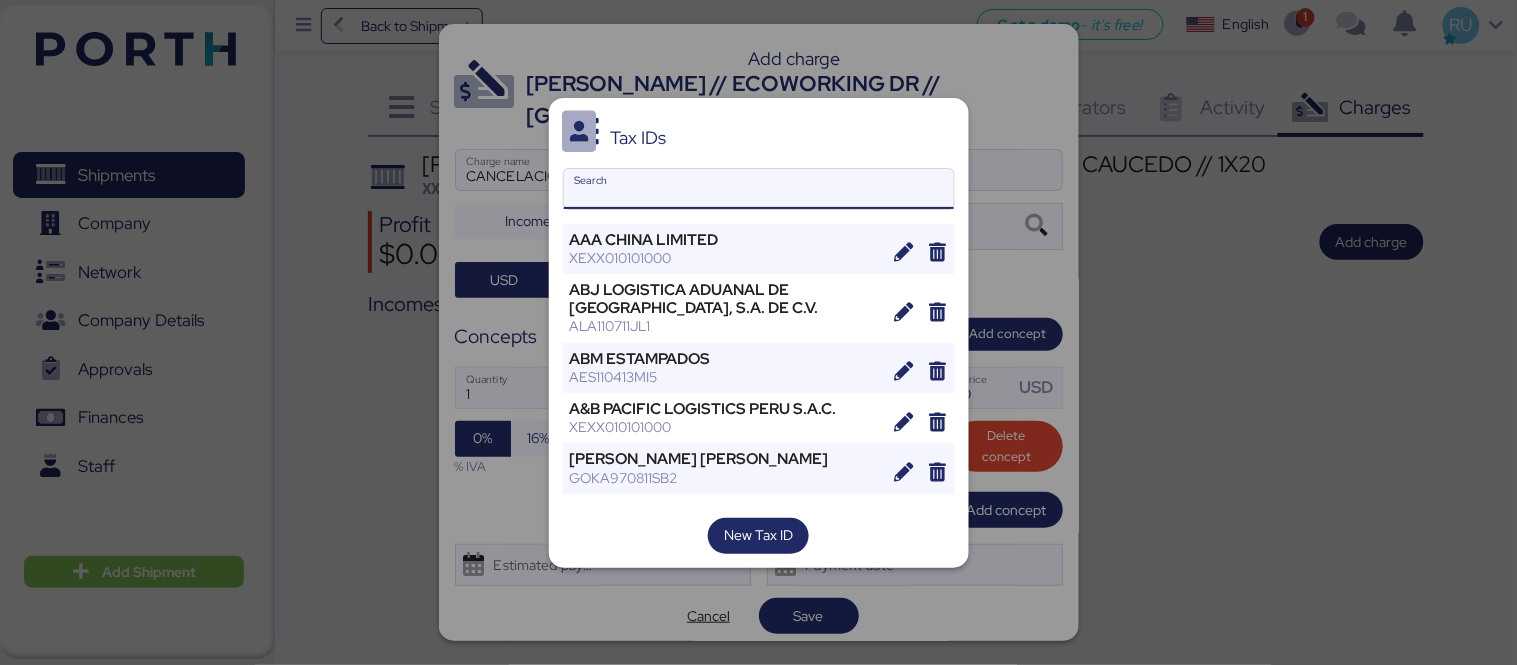 click on "Search" at bounding box center (759, 189) 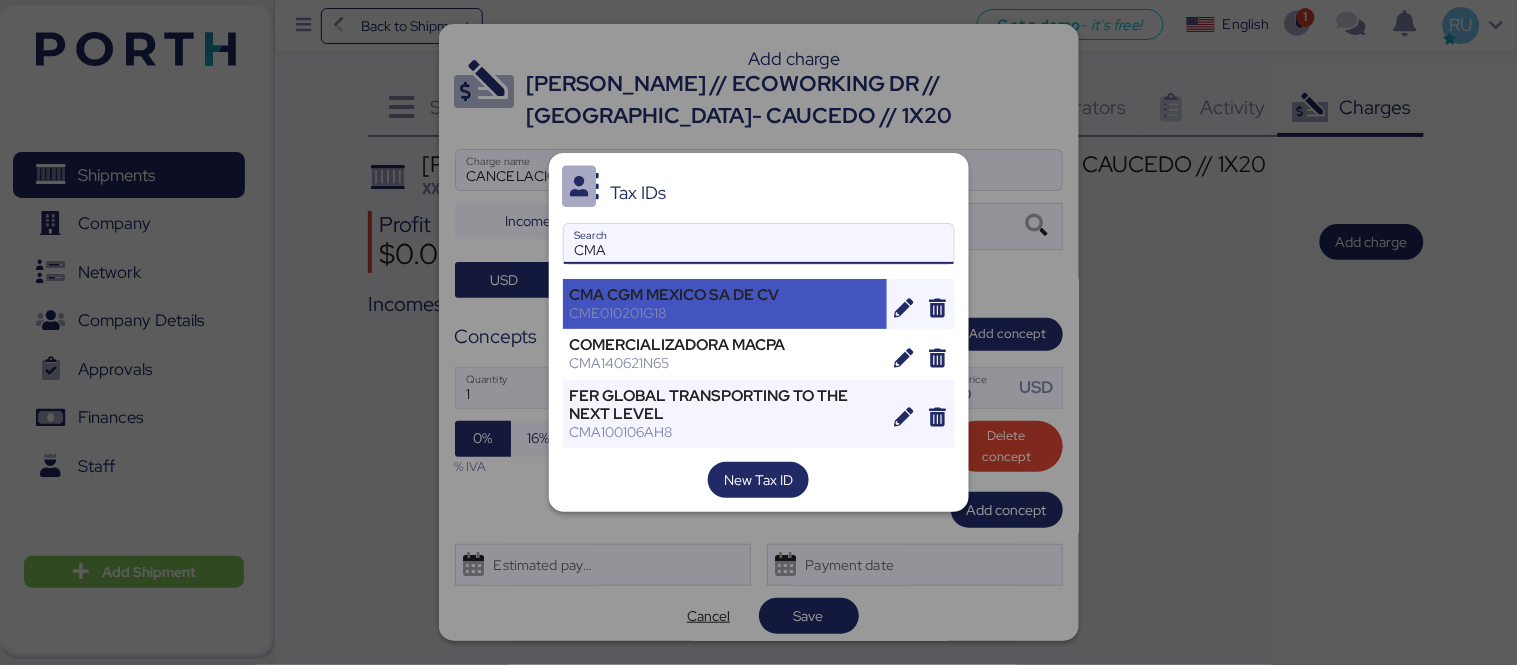 type on "CMA" 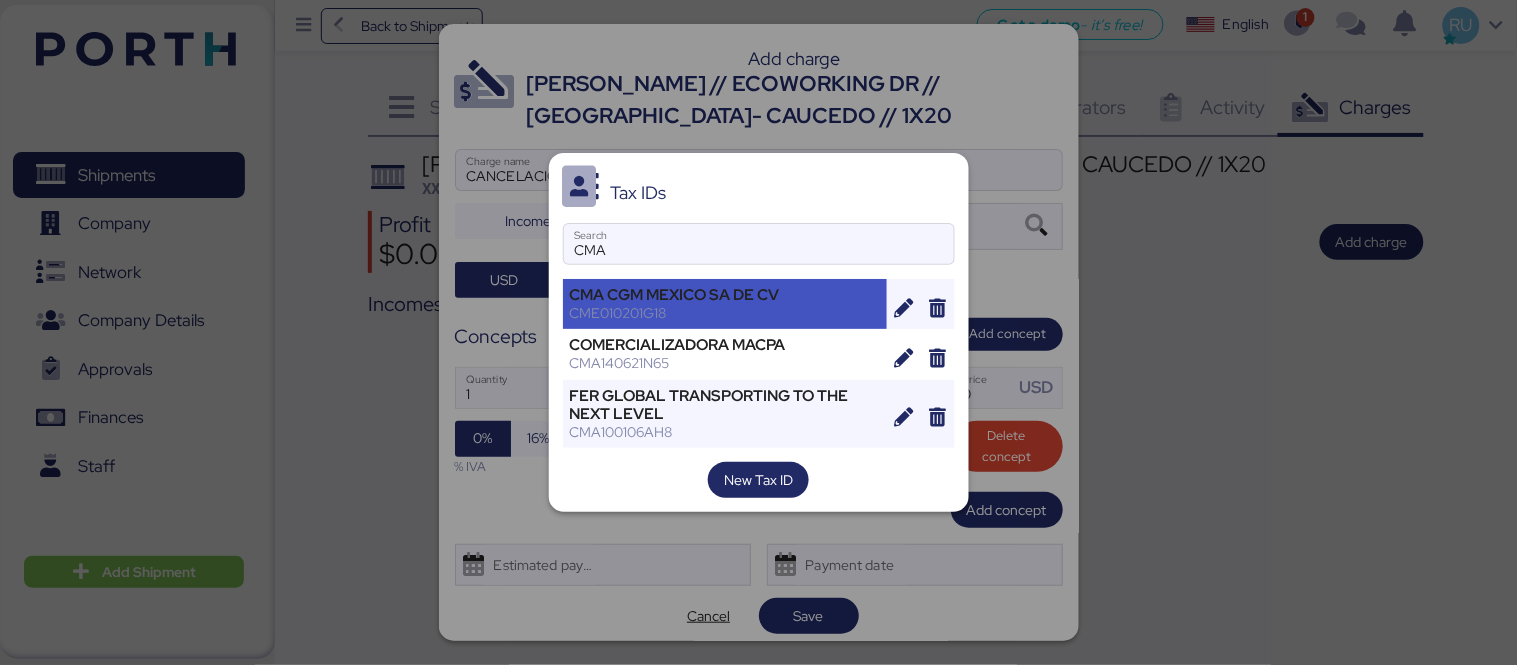 click on "CMA CGM MEXICO SA DE CV CME010201G18" at bounding box center (725, 304) 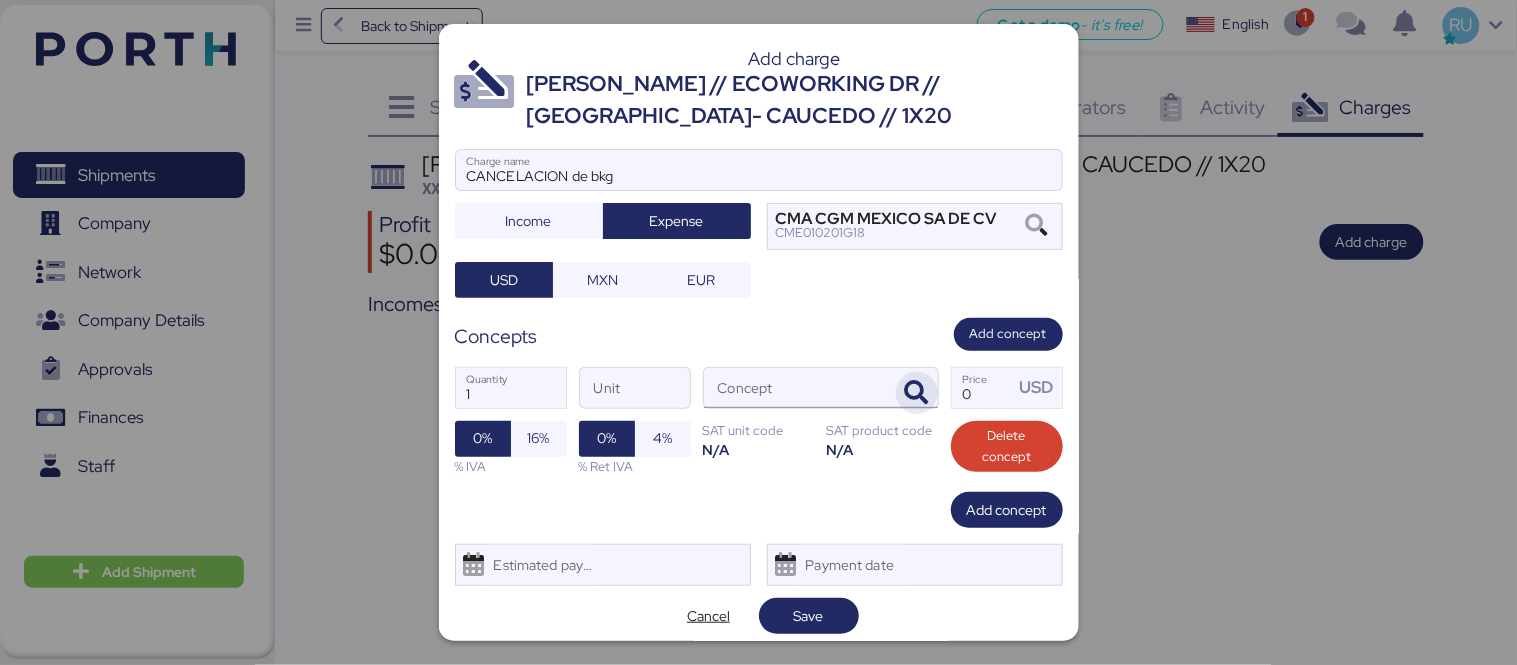 click at bounding box center [917, 393] 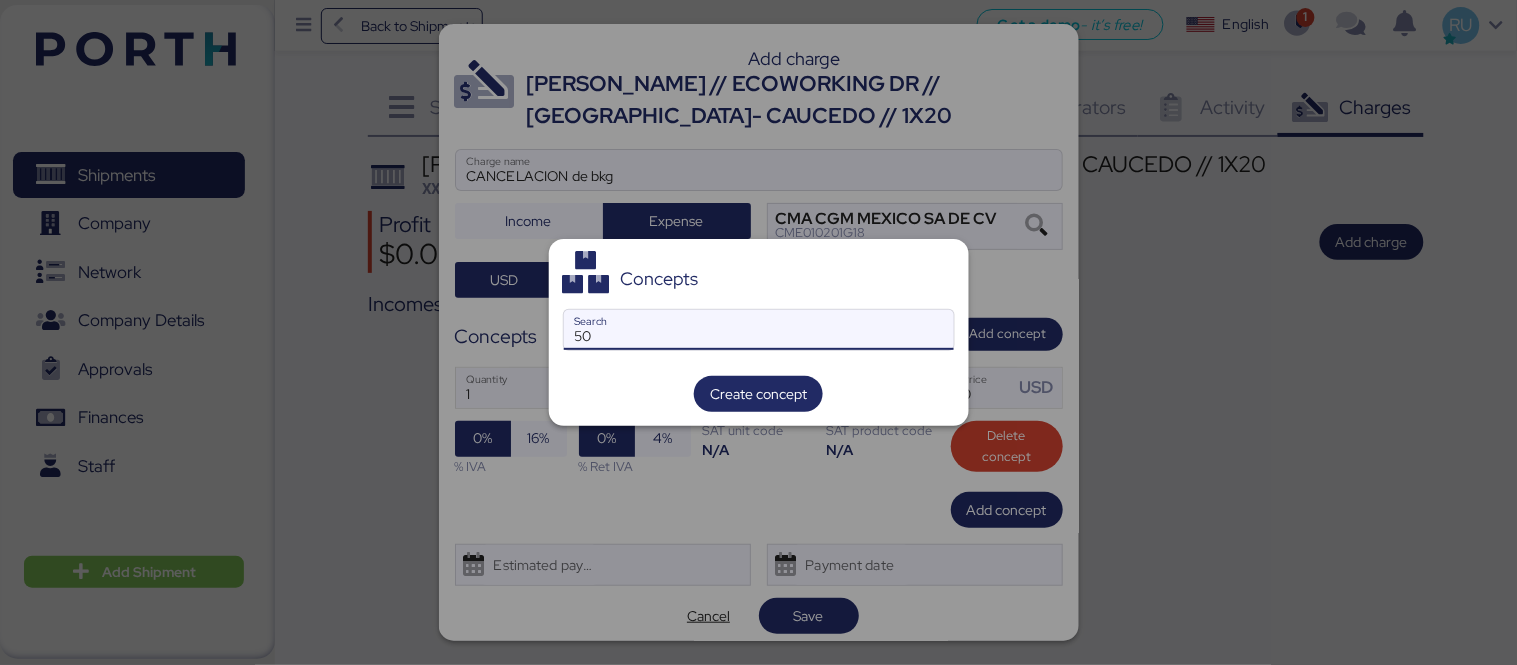 type on "5" 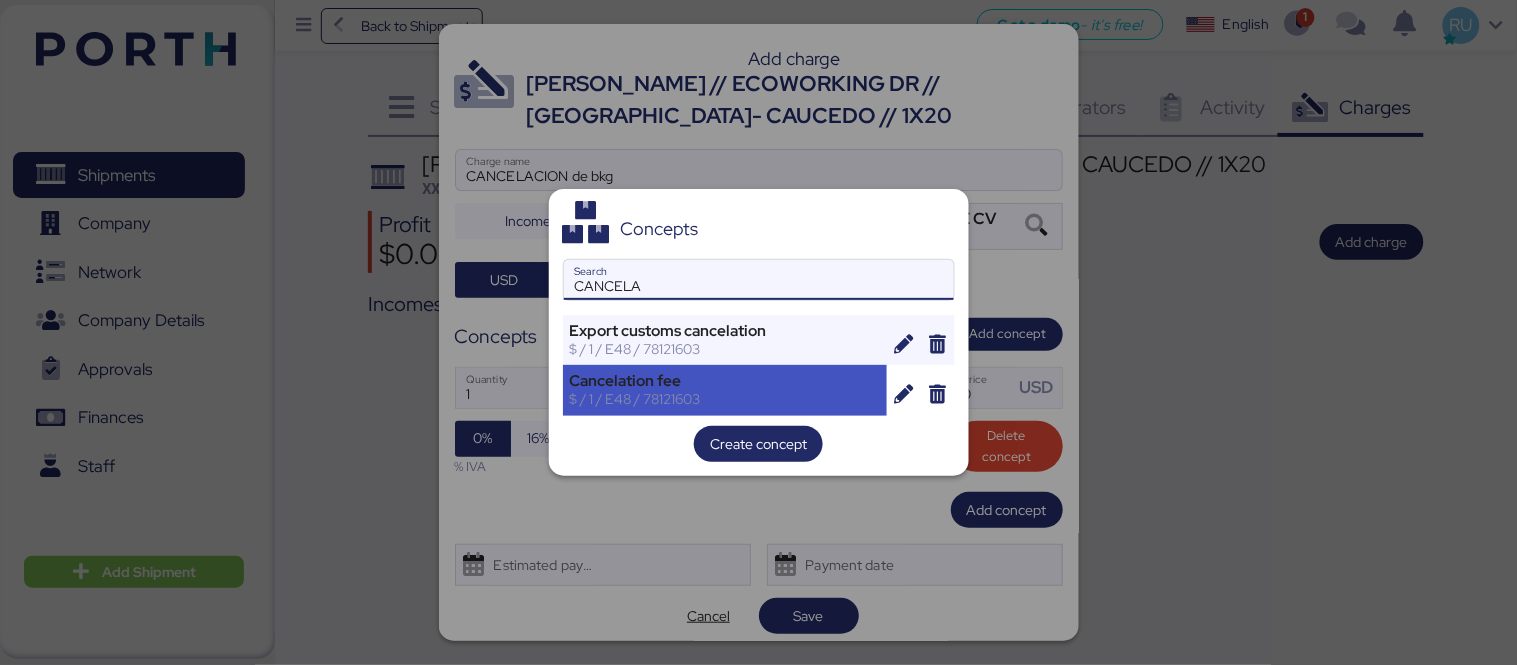 type on "CANCELA" 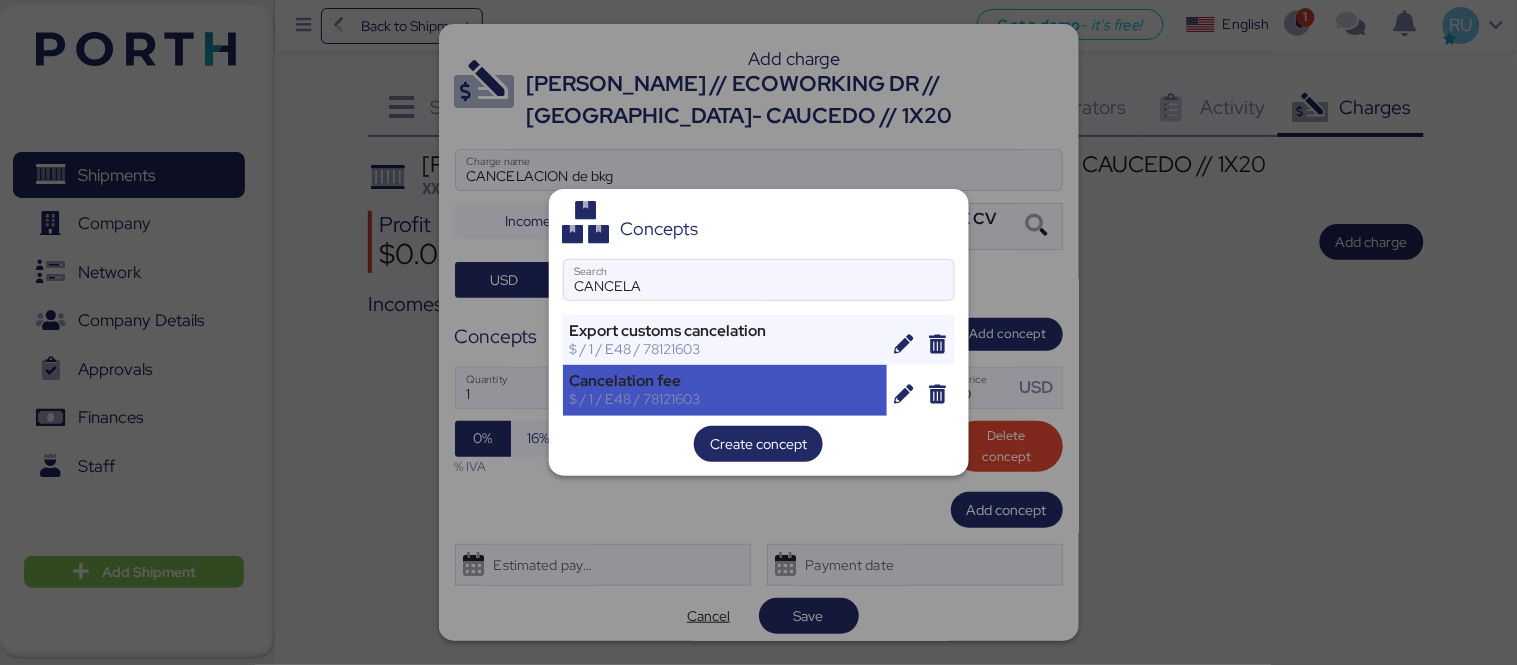 click on "Cancelation fee" at bounding box center (725, 381) 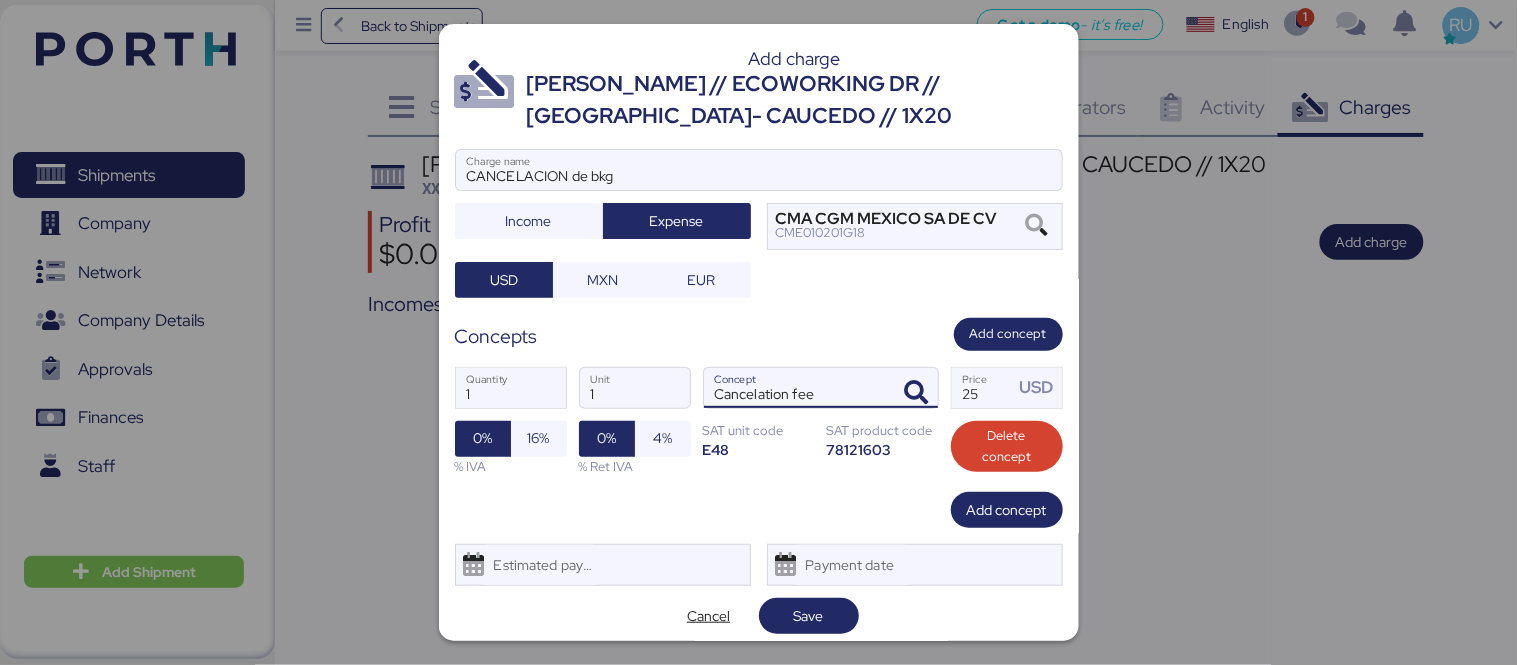 click at bounding box center (914, 388) 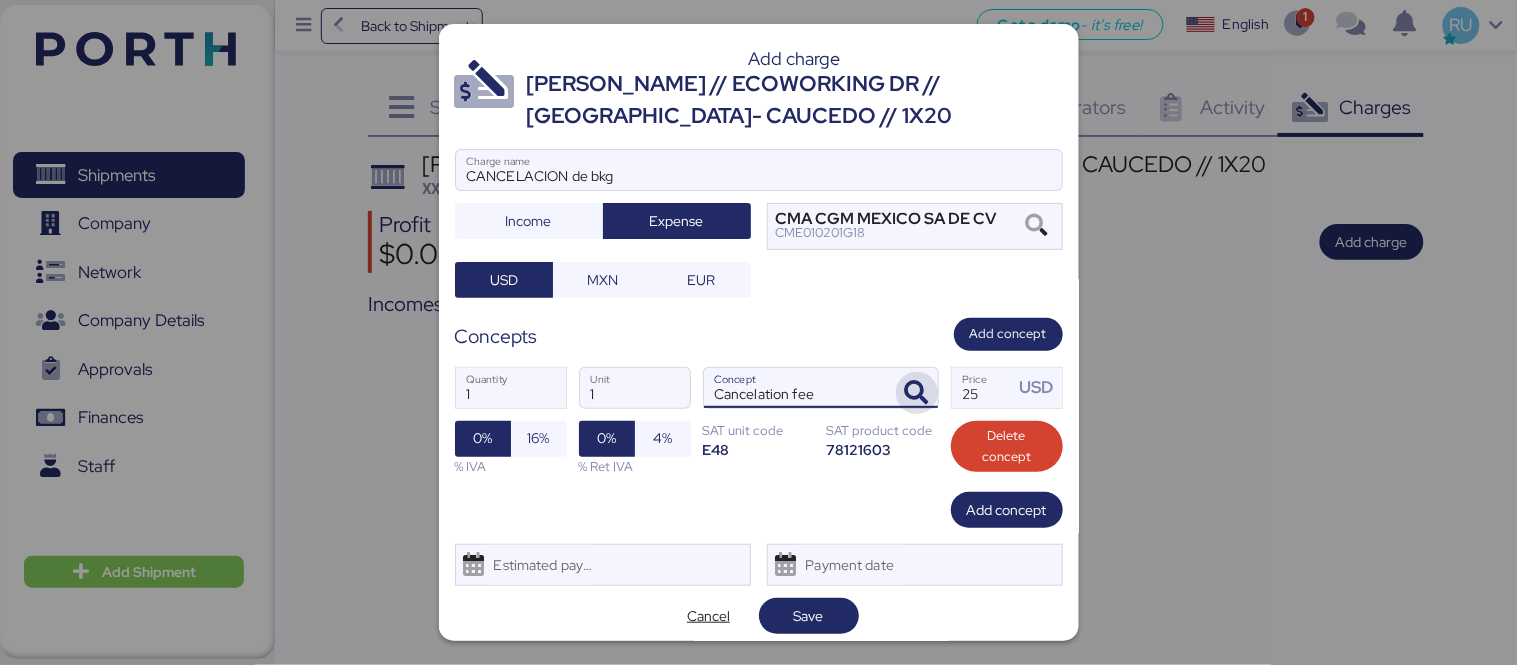 click at bounding box center [917, 393] 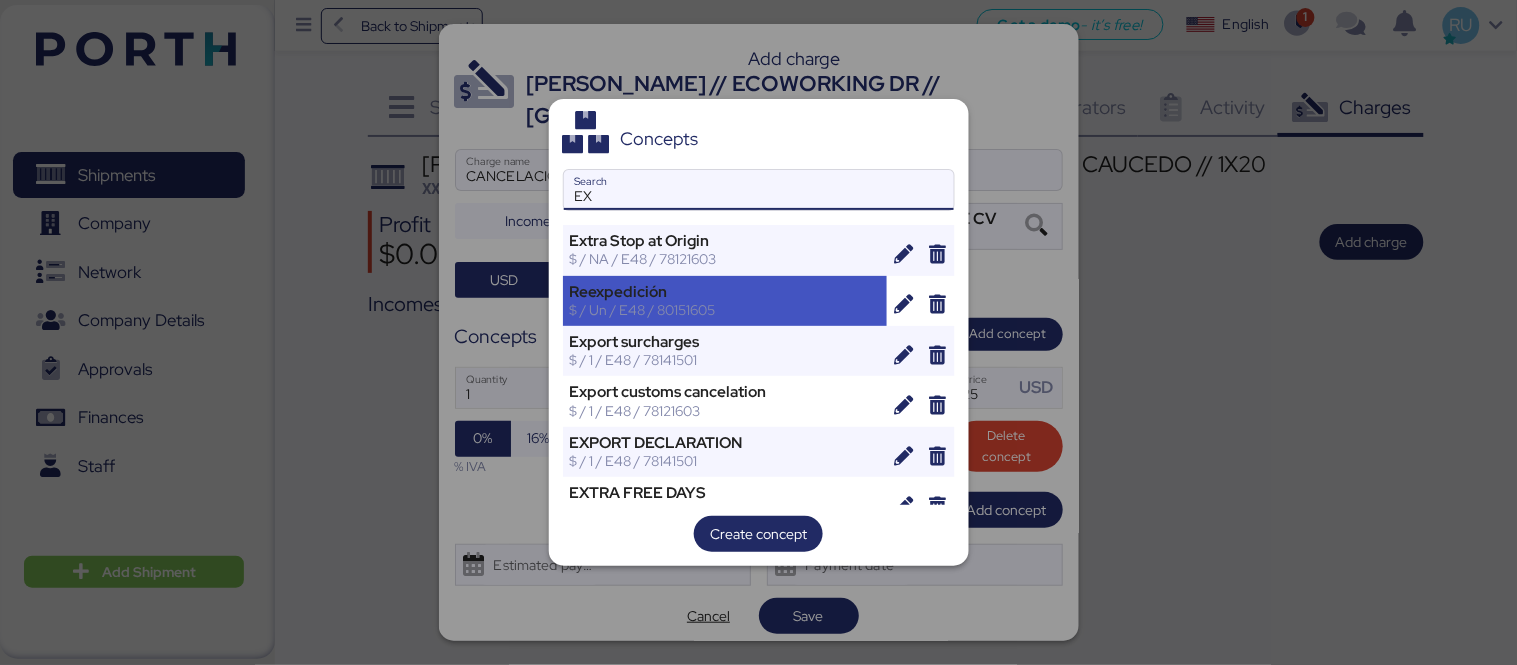 type on "E" 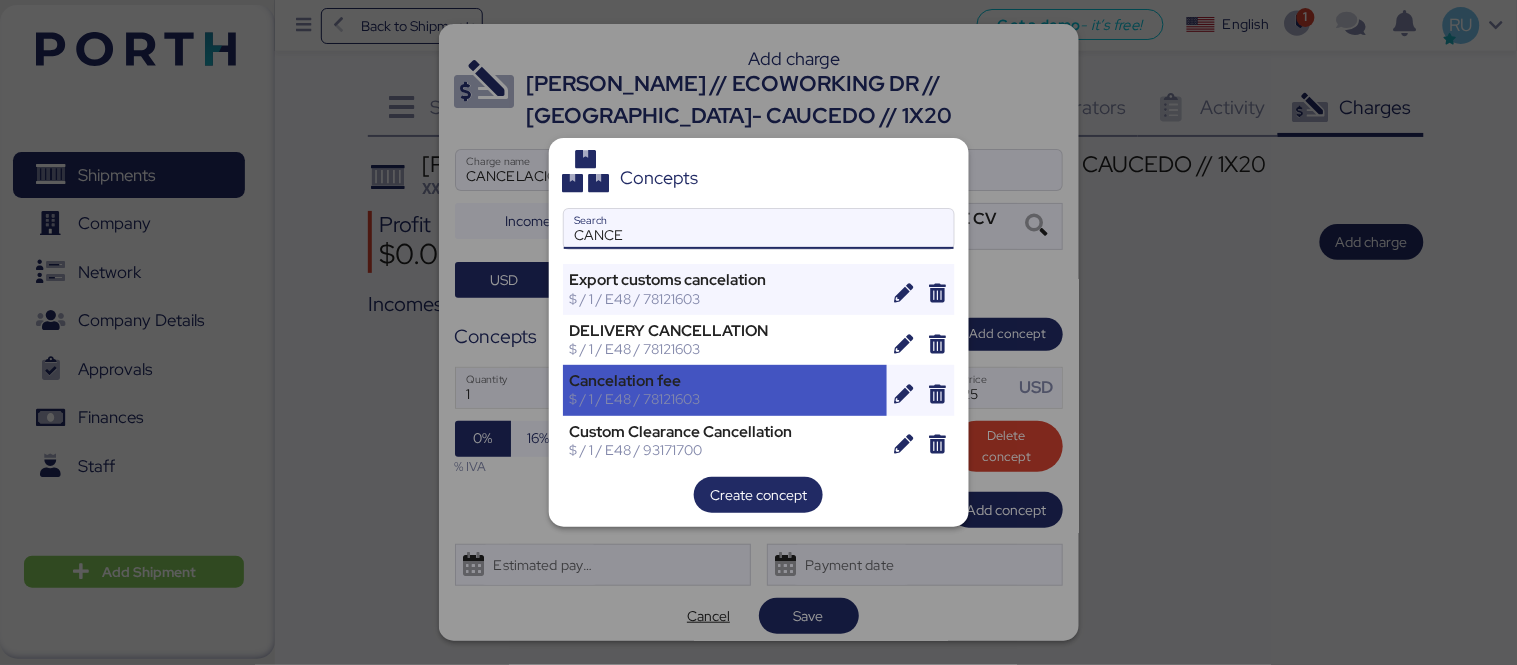 type on "CANCE" 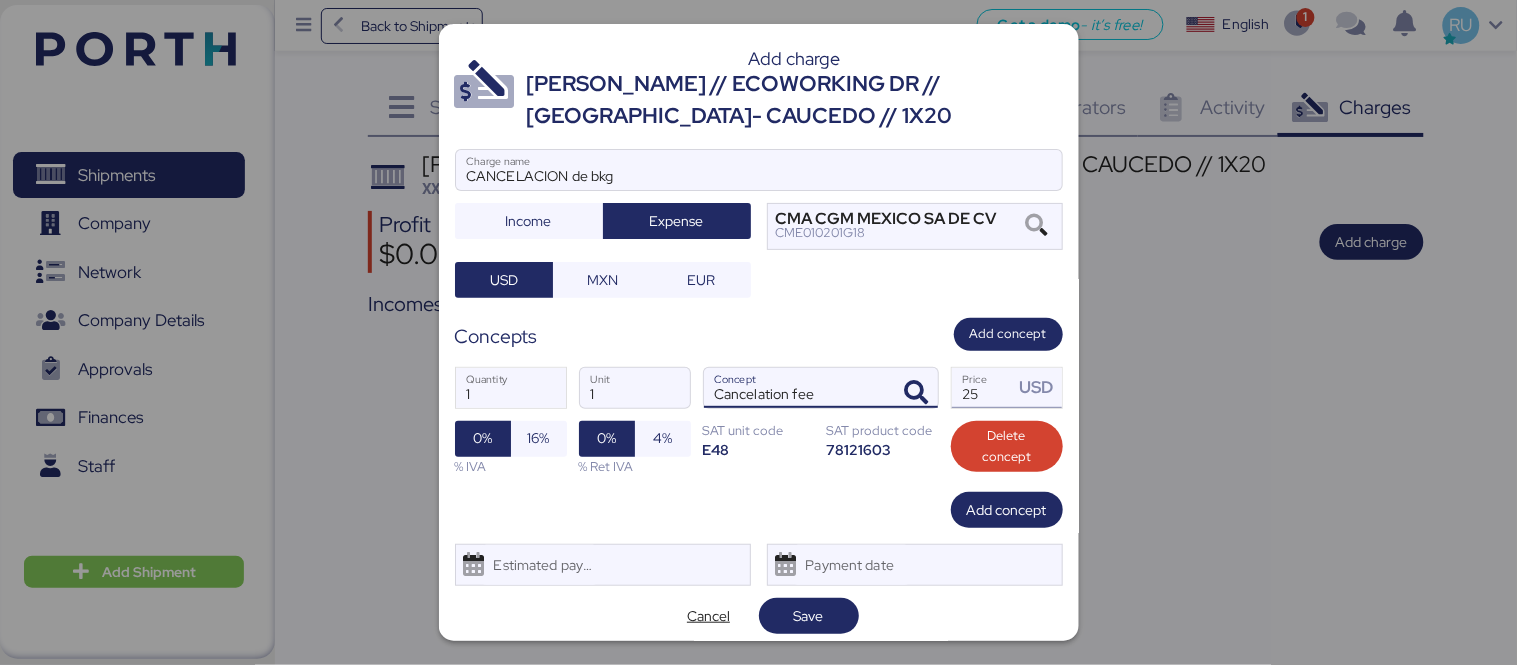 click on "USD" at bounding box center (1040, 387) 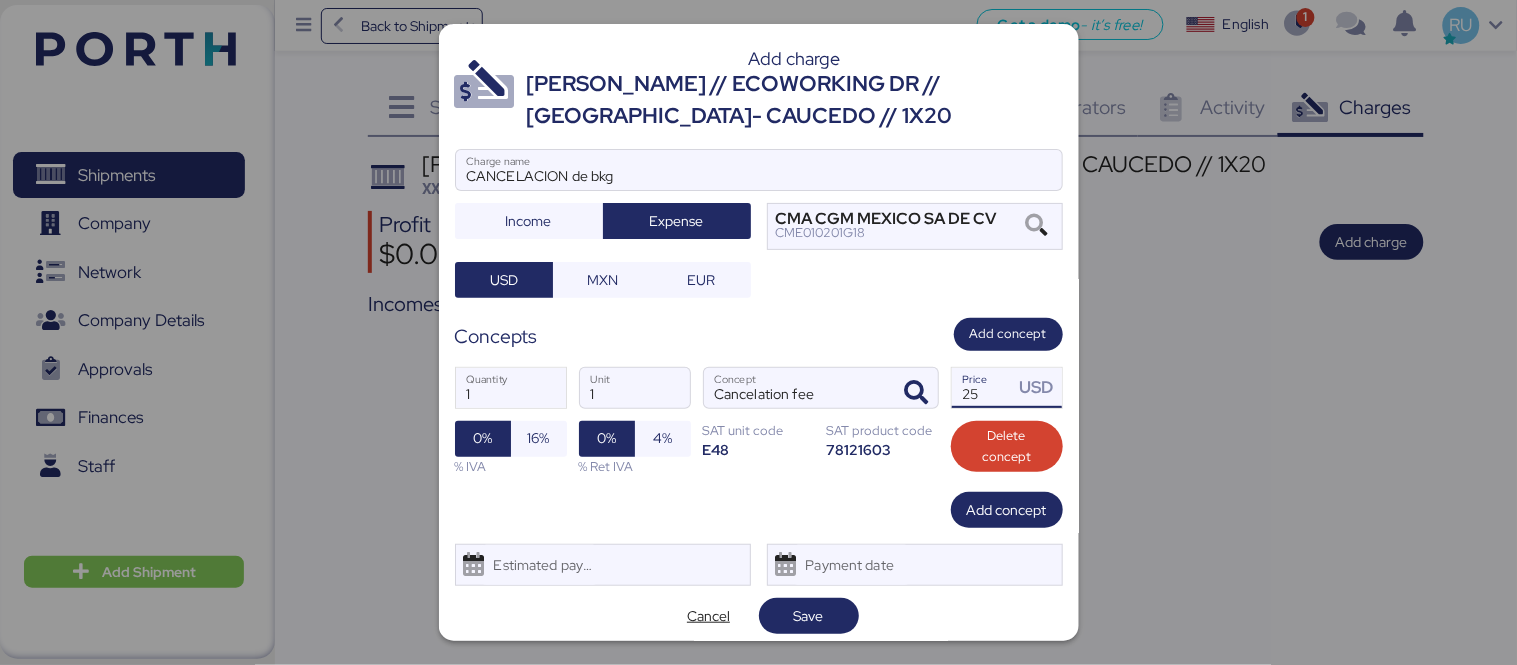 click on "25" at bounding box center (983, 388) 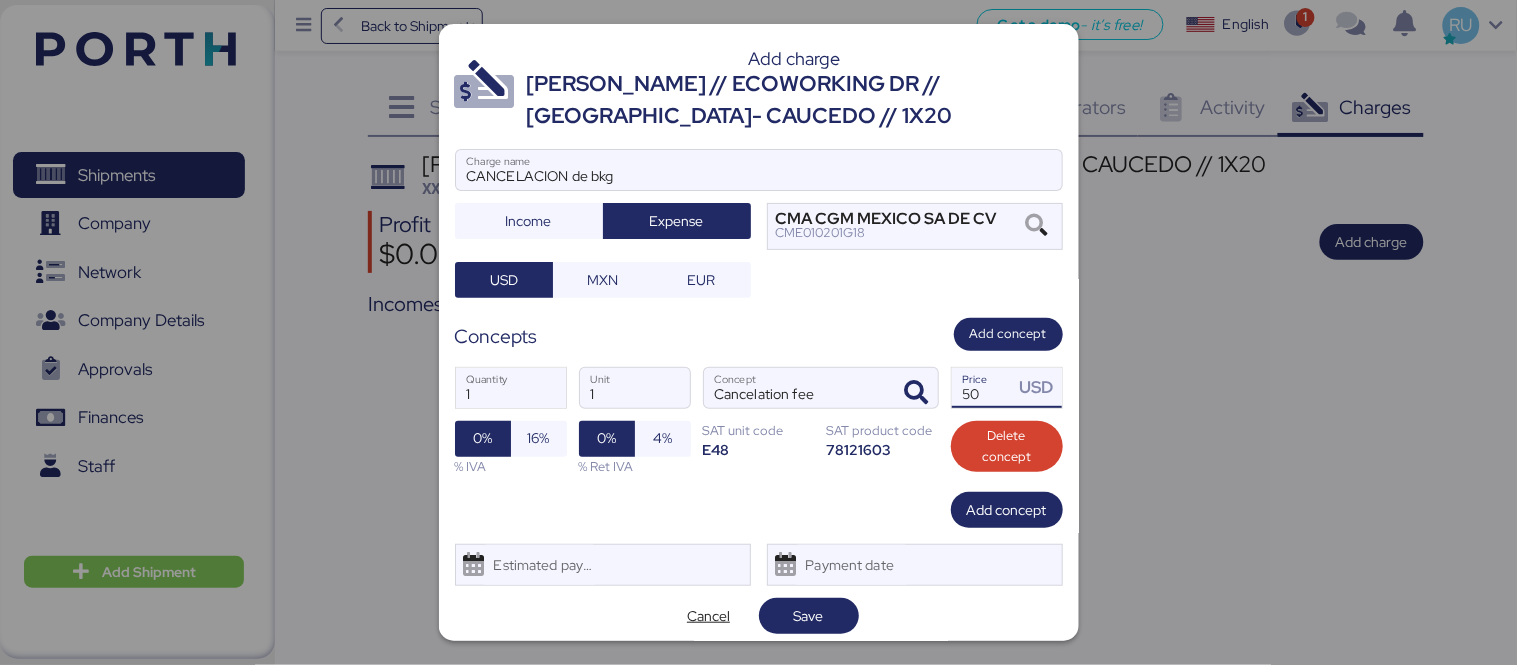 type on "50" 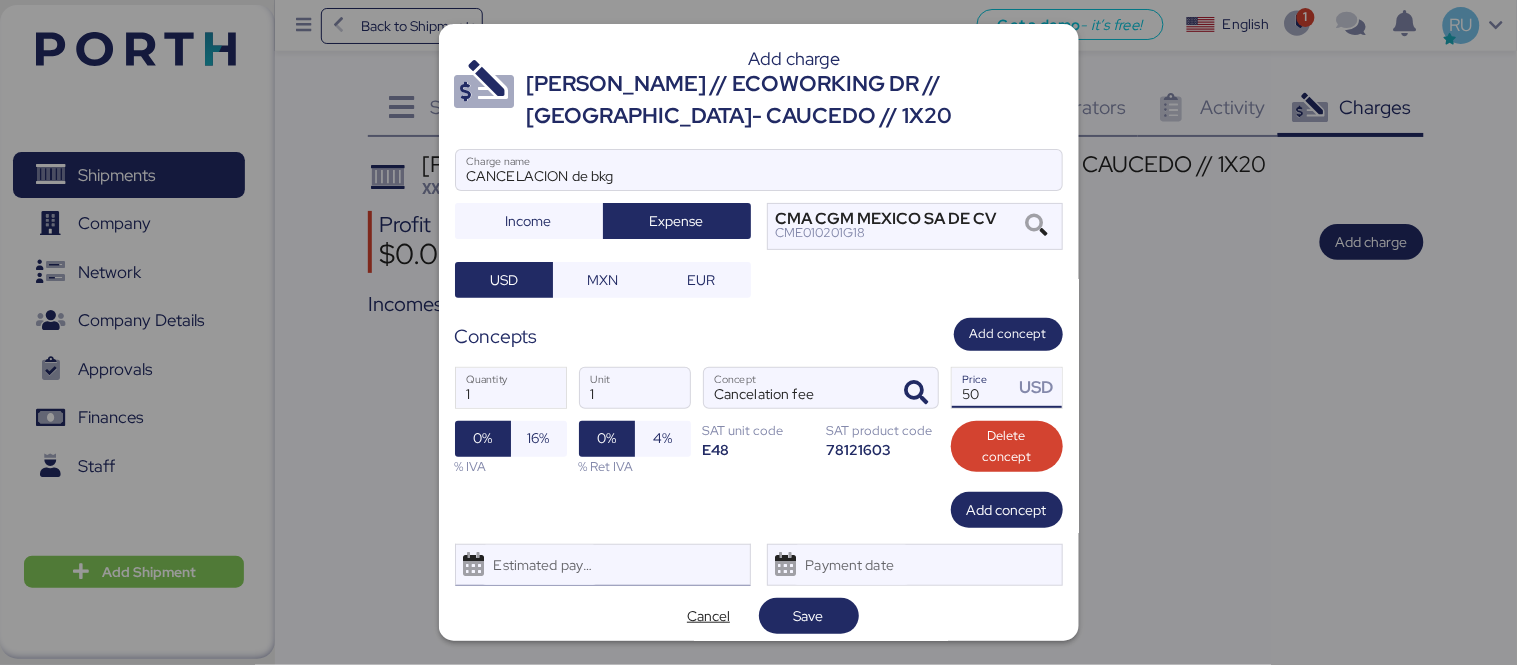 click on "Estimated payment date" at bounding box center [603, 565] 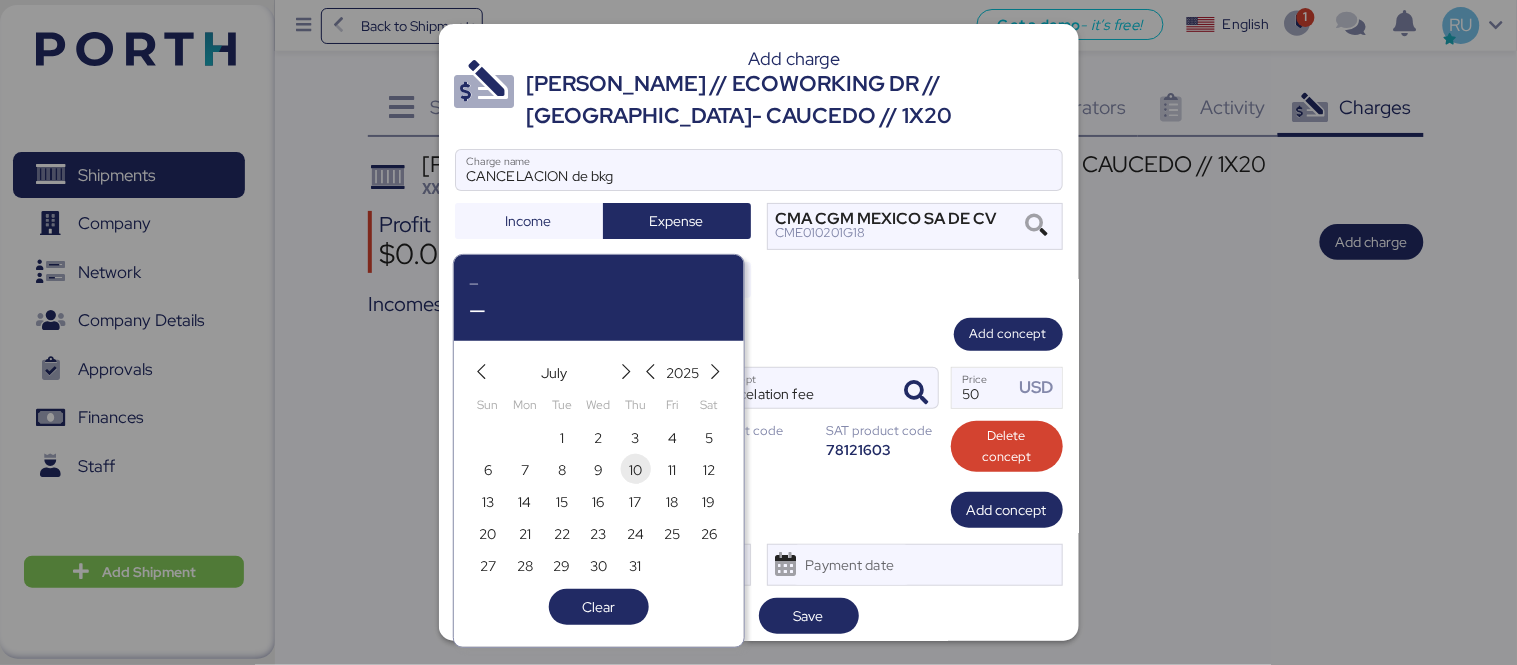 click on "10" at bounding box center [635, 470] 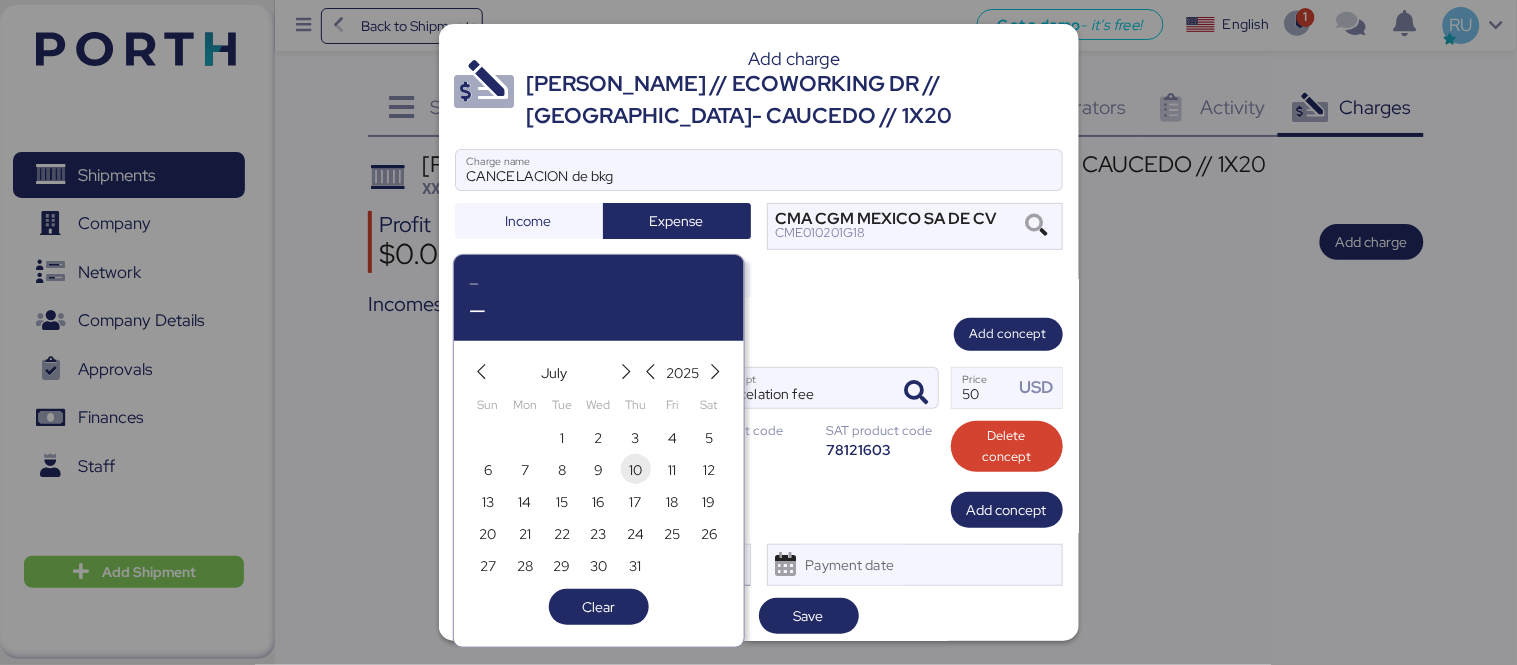 type on "[DATE]" 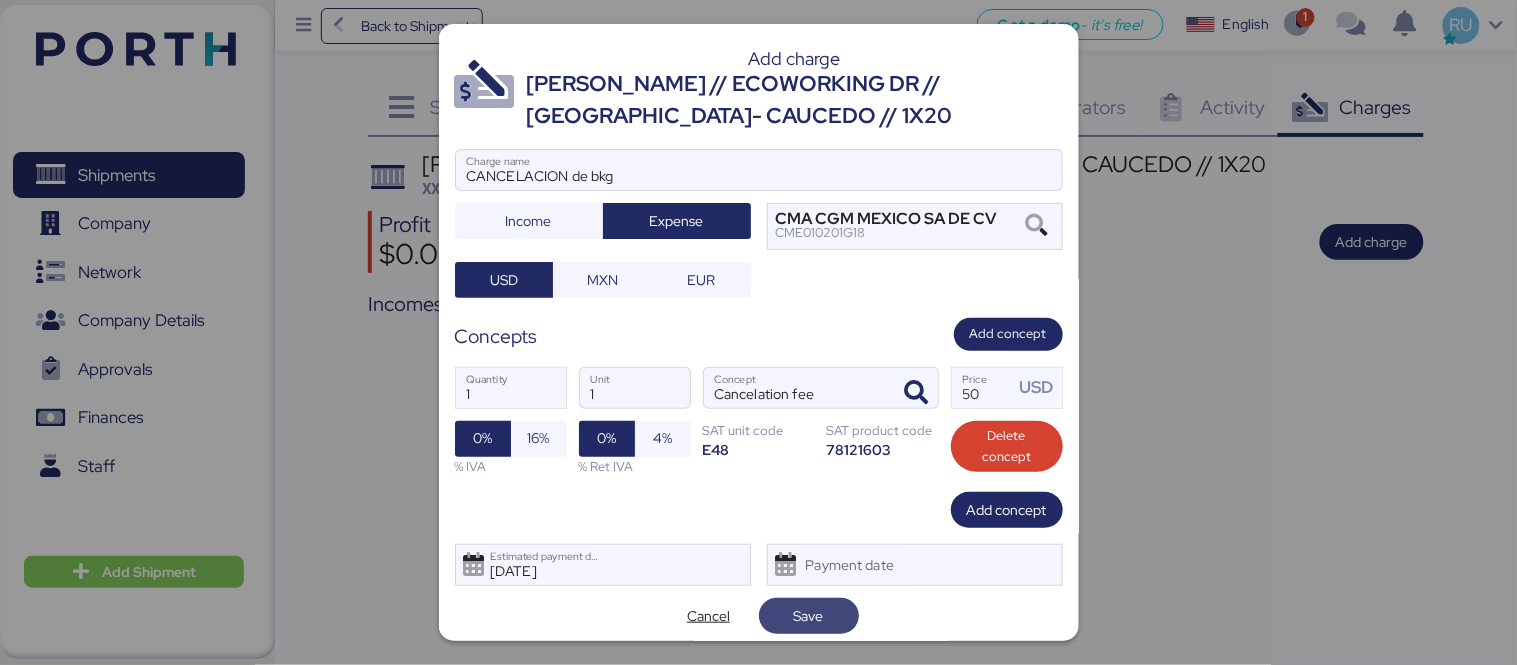 click on "Save" at bounding box center (809, 616) 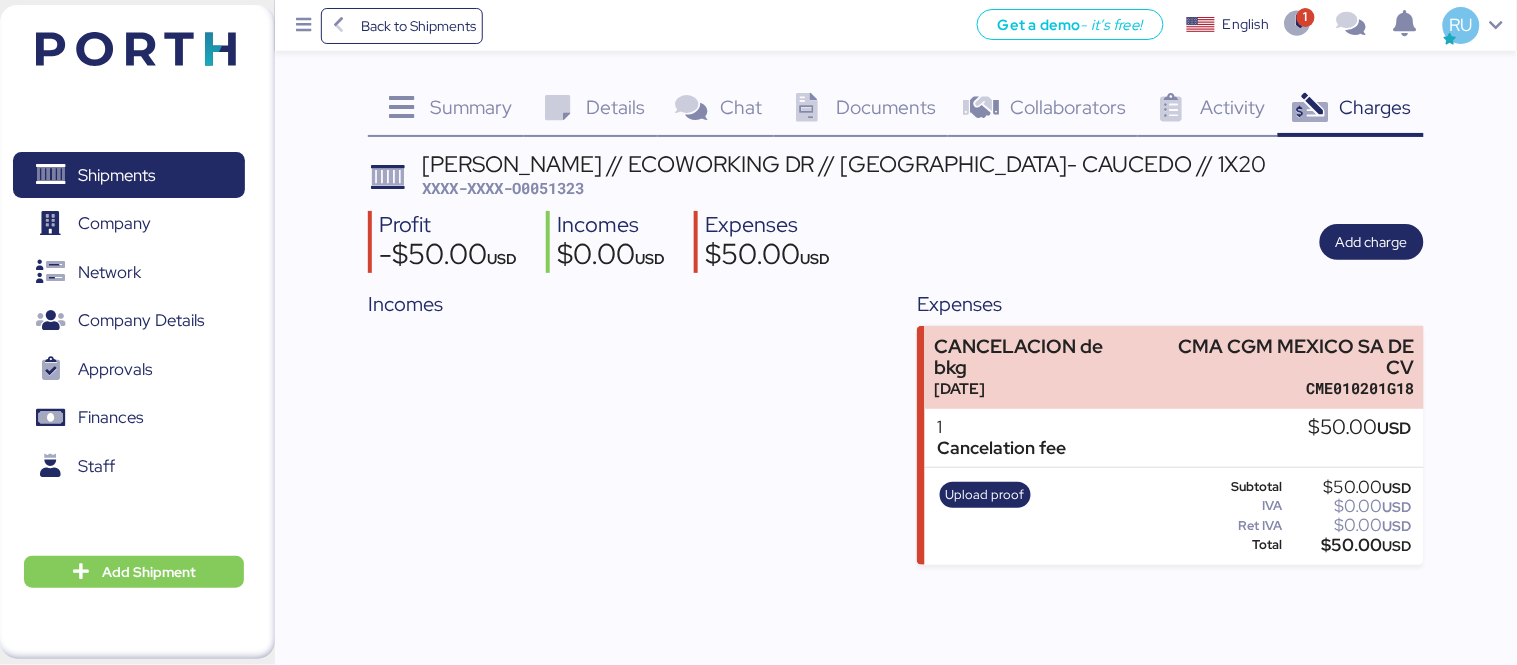 click on "XXXX-XXXX-O0051323" at bounding box center [503, 188] 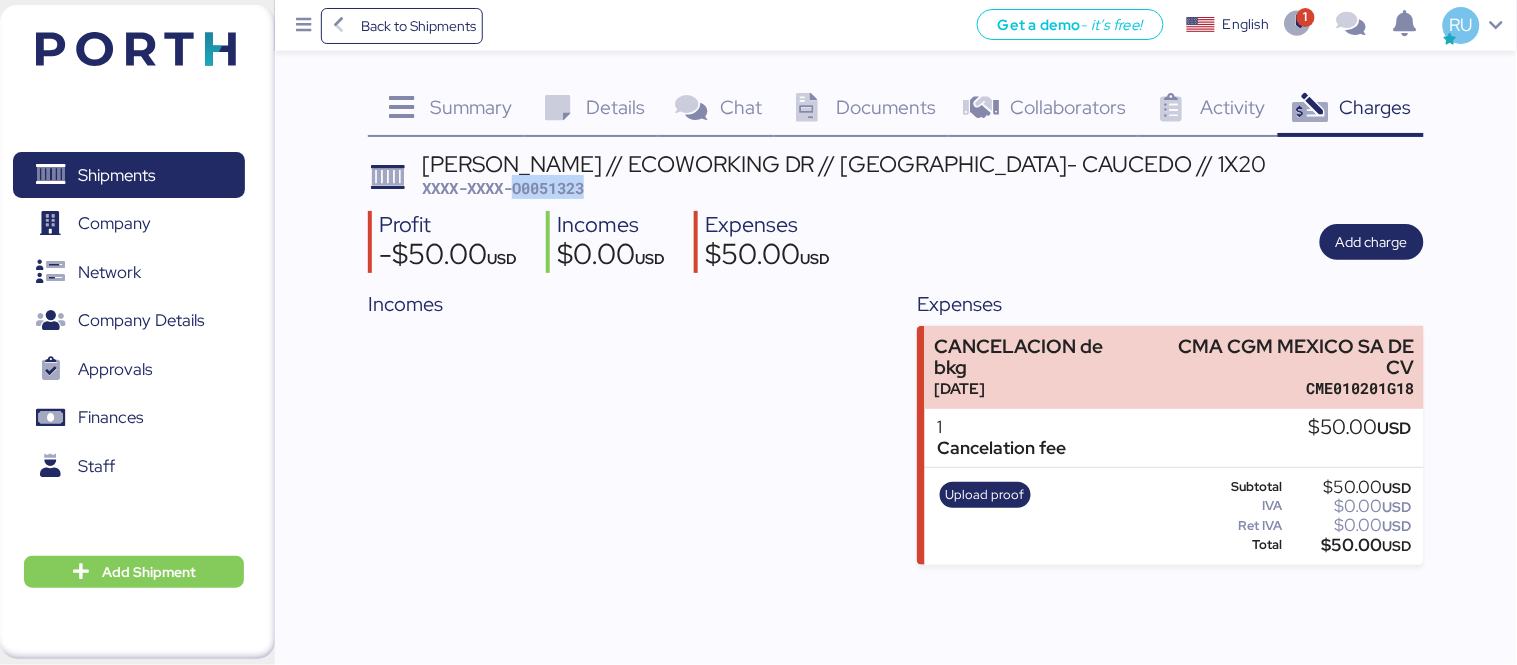 click on "XXXX-XXXX-O0051323" at bounding box center (503, 188) 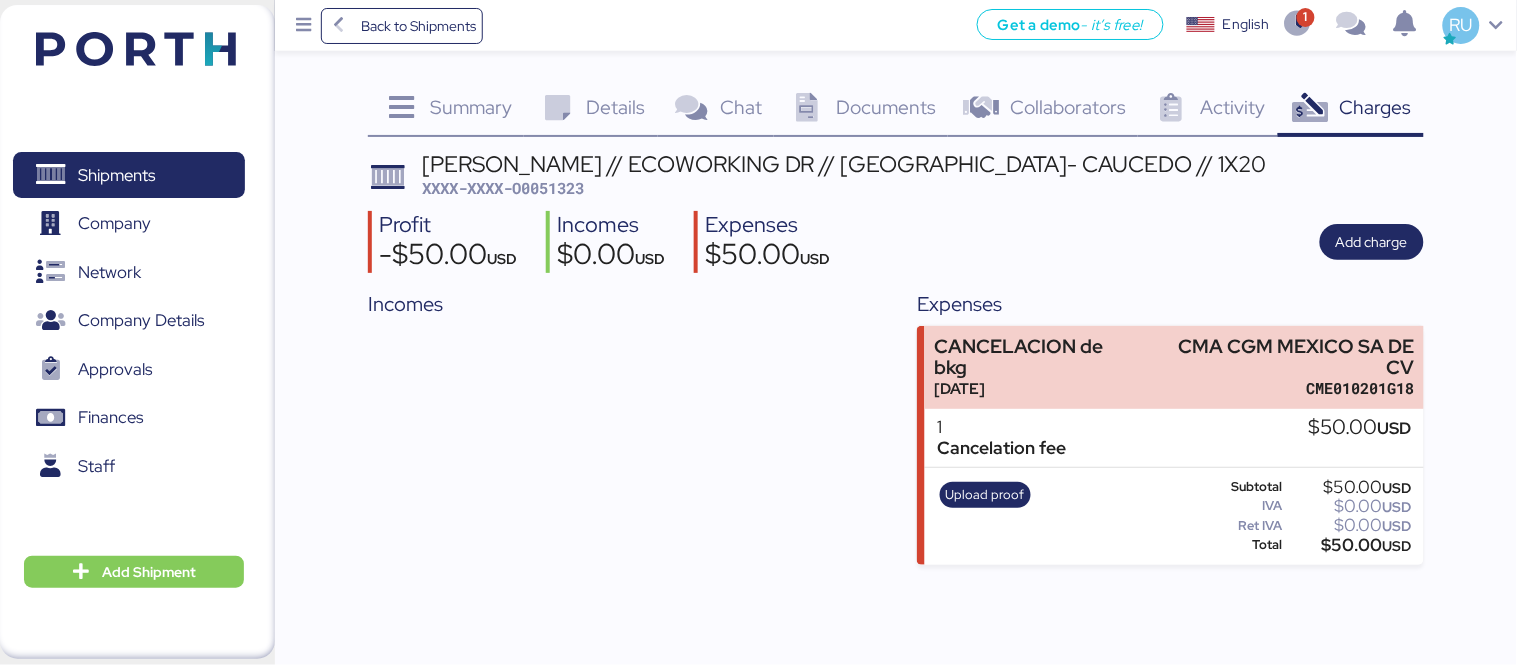 click on "Summary 0   Details 0   Chat 0   Documents 0   Collaborators 0   Activity 0   Charges 0   [PERSON_NAME] // ECOWORKING DR // [GEOGRAPHIC_DATA]- CAUCEDO // 1X20  XXXX-XXXX-O0051323 Profit -$50.00  USD Incomes $0.00  USD Expenses $50.00  USD Add charge Incomes Expenses CANCELACION de bkg [DATE] CMA CGM [GEOGRAPHIC_DATA] SA DE CV CME010201G18 1  Cancelation fee
$50.00  USD Upload proof Subtotal
$50.00  USD IVA
$0.00  USD Ret IVA
$0.00  USD Total
$50.00  USD" at bounding box center (758, 282) 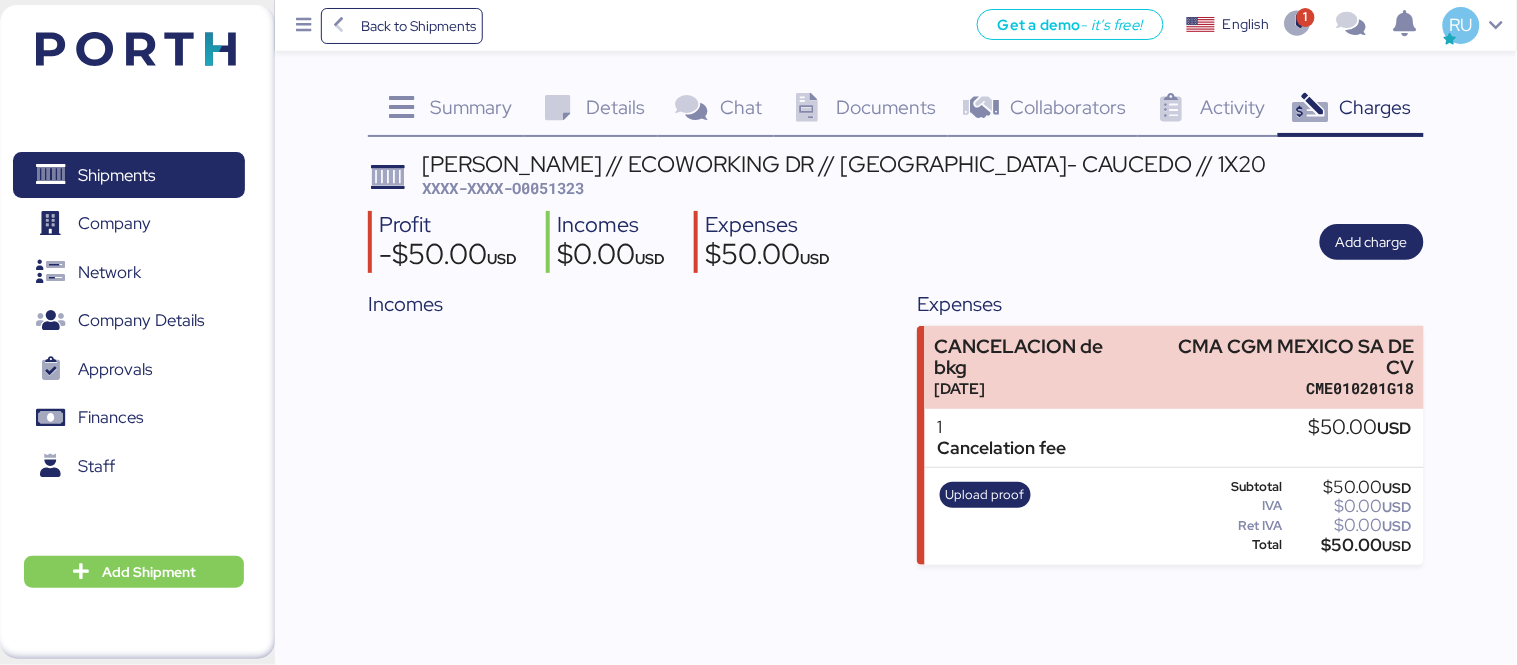 click on "Profit -$50.00  USD Incomes $0.00  USD Expenses $50.00  USD Add charge" at bounding box center (896, 242) 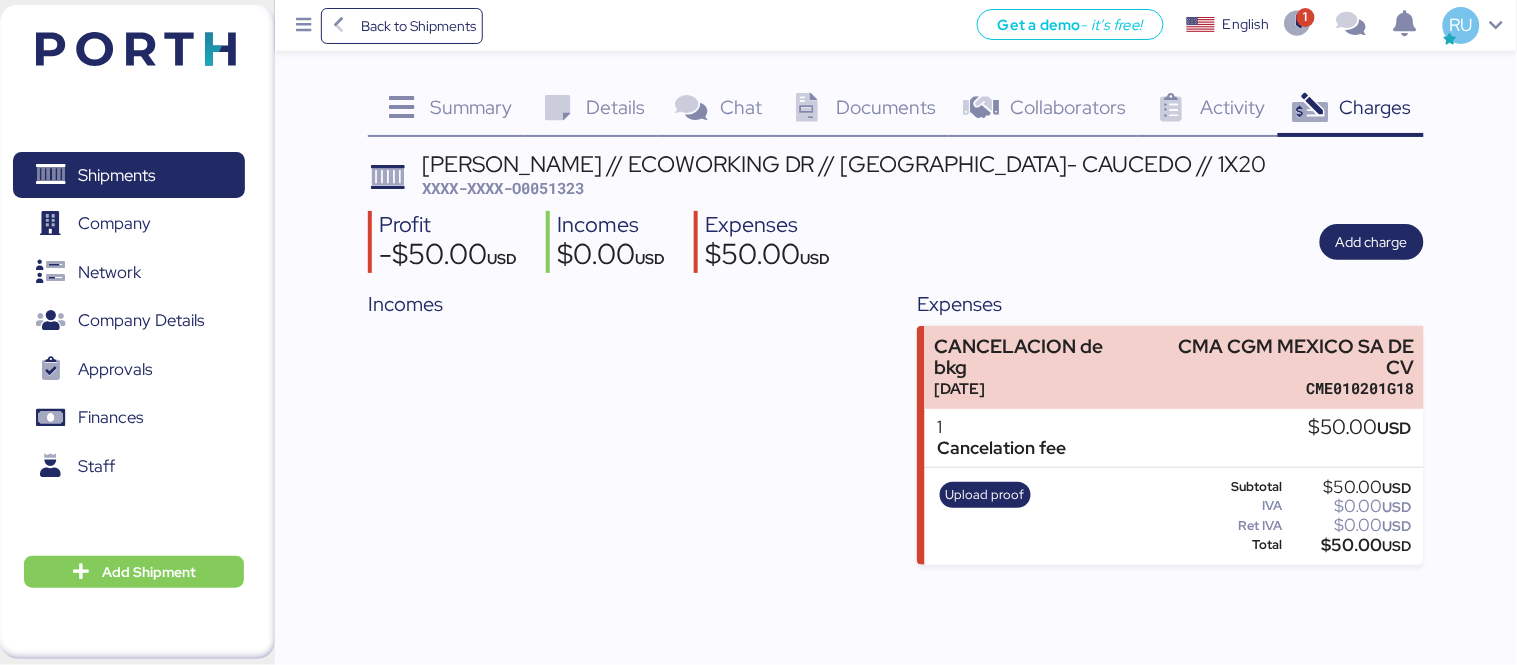 click on "[PERSON_NAME] // ECOWORKING DR // [GEOGRAPHIC_DATA]- CAUCEDO // 1X20  XXXX-XXXX-O0051323" at bounding box center [896, 176] 